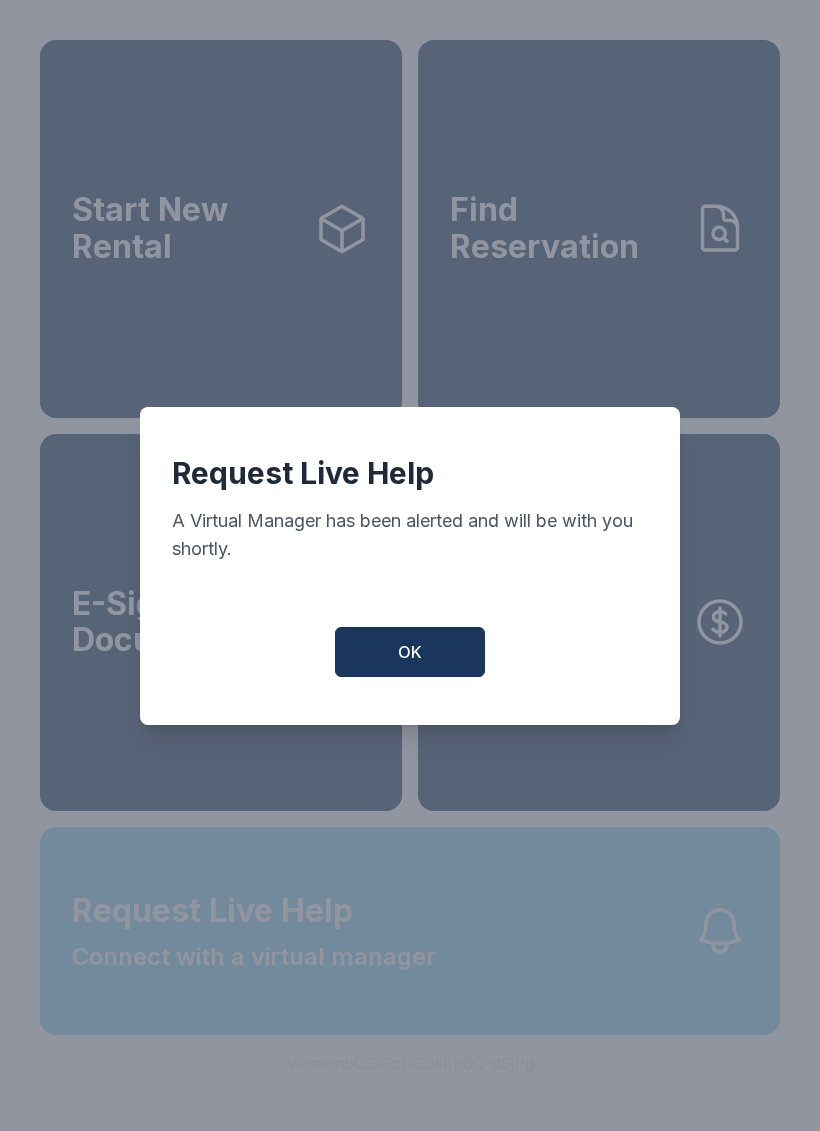 scroll, scrollTop: 0, scrollLeft: 0, axis: both 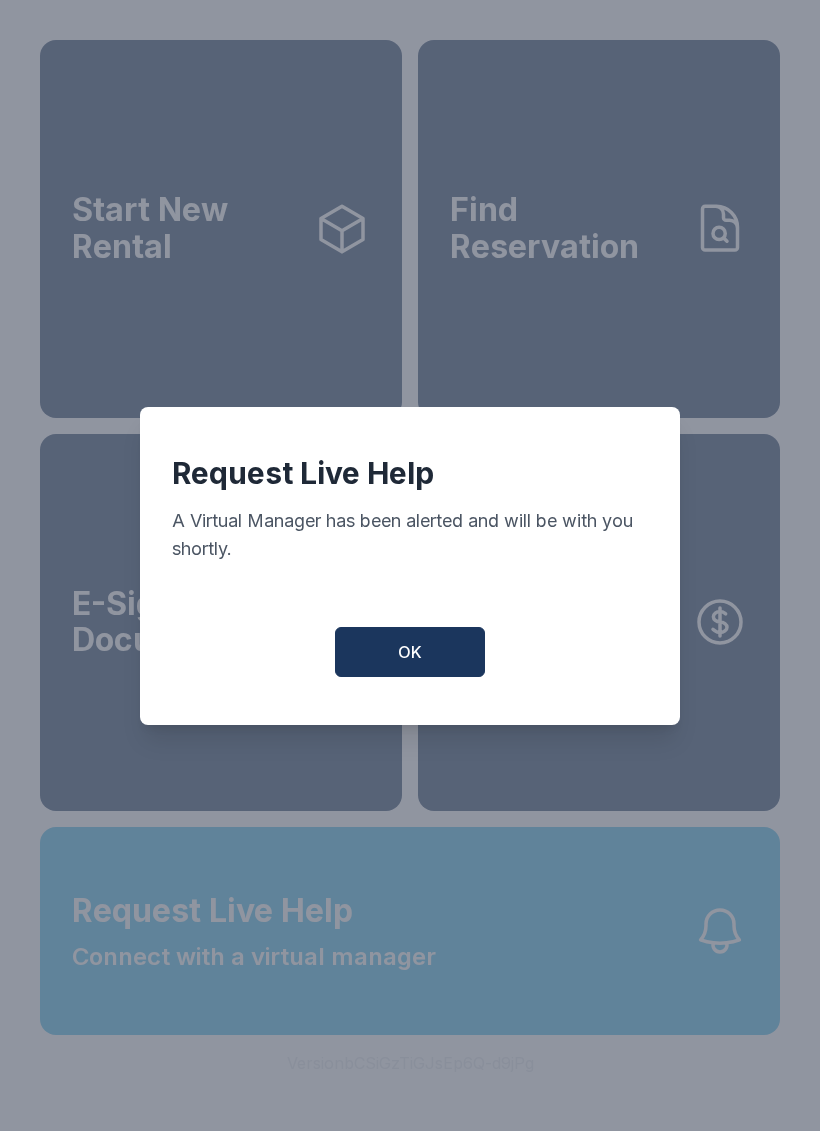 click on "OK" at bounding box center [410, 652] 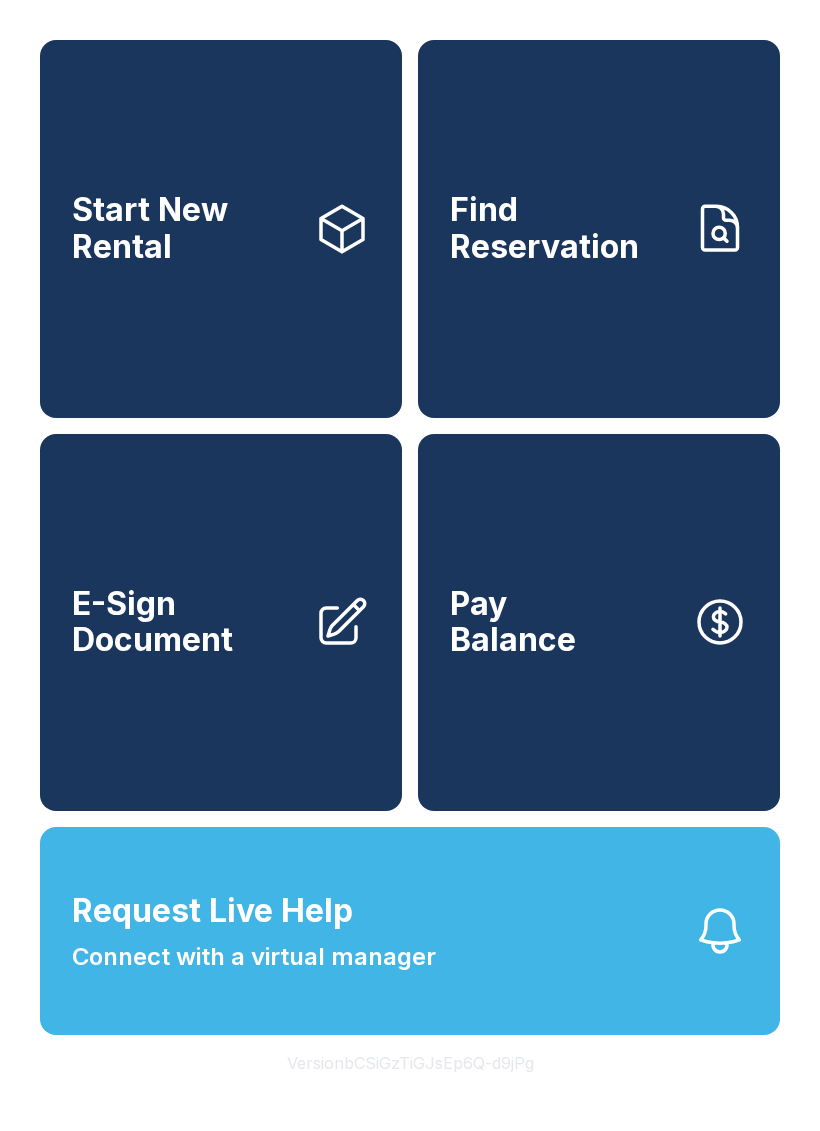 click on "E-Sign Document" at bounding box center [221, 623] 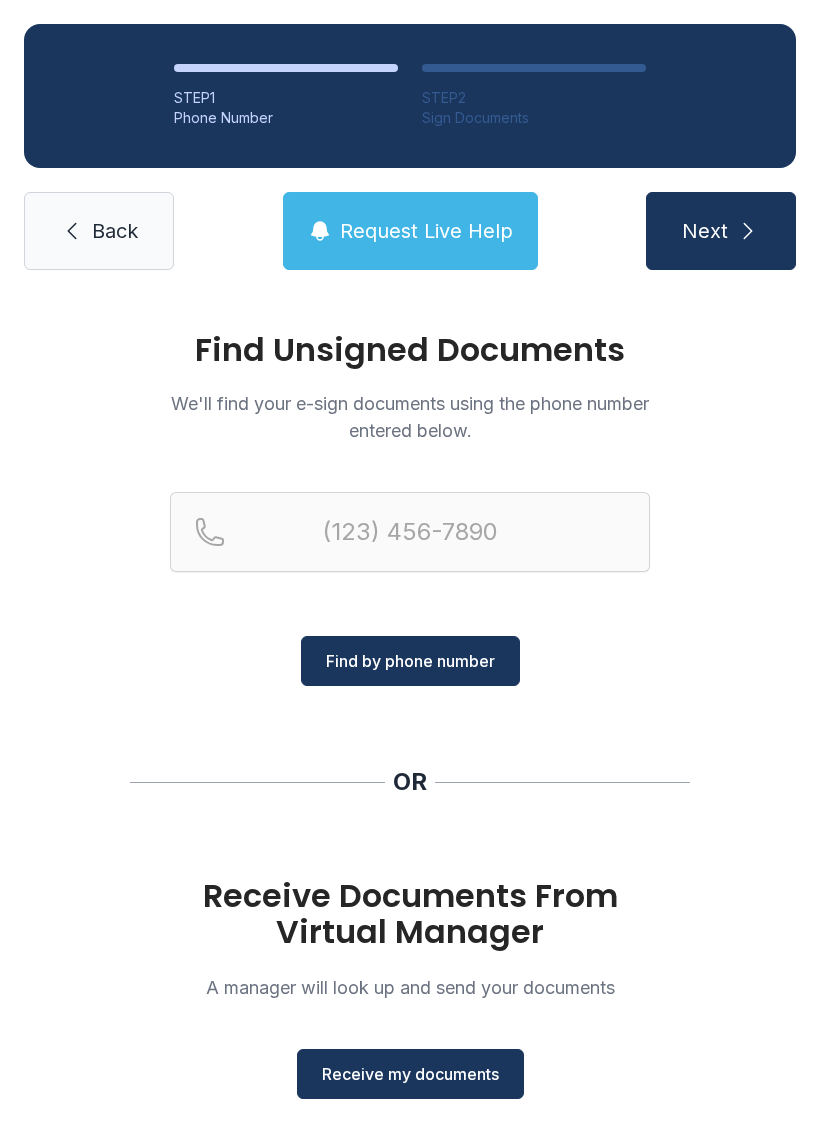click 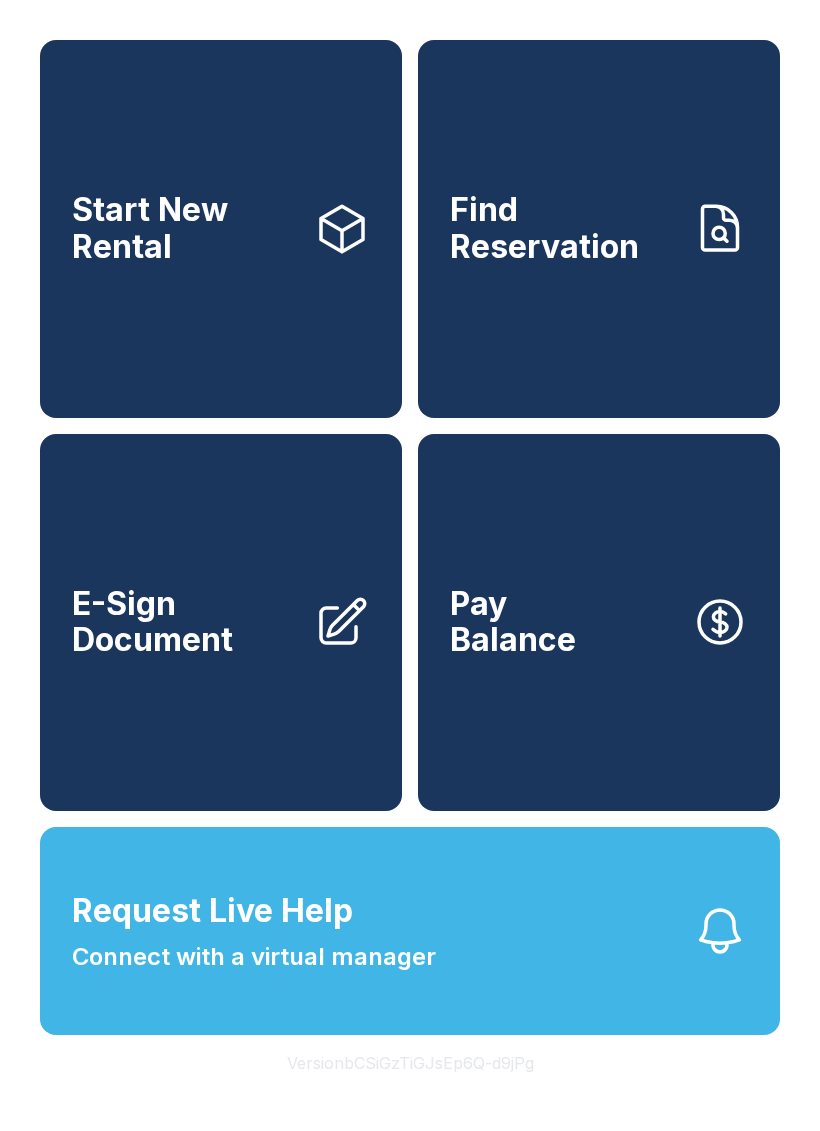 click on "Request Live Help" at bounding box center (212, 911) 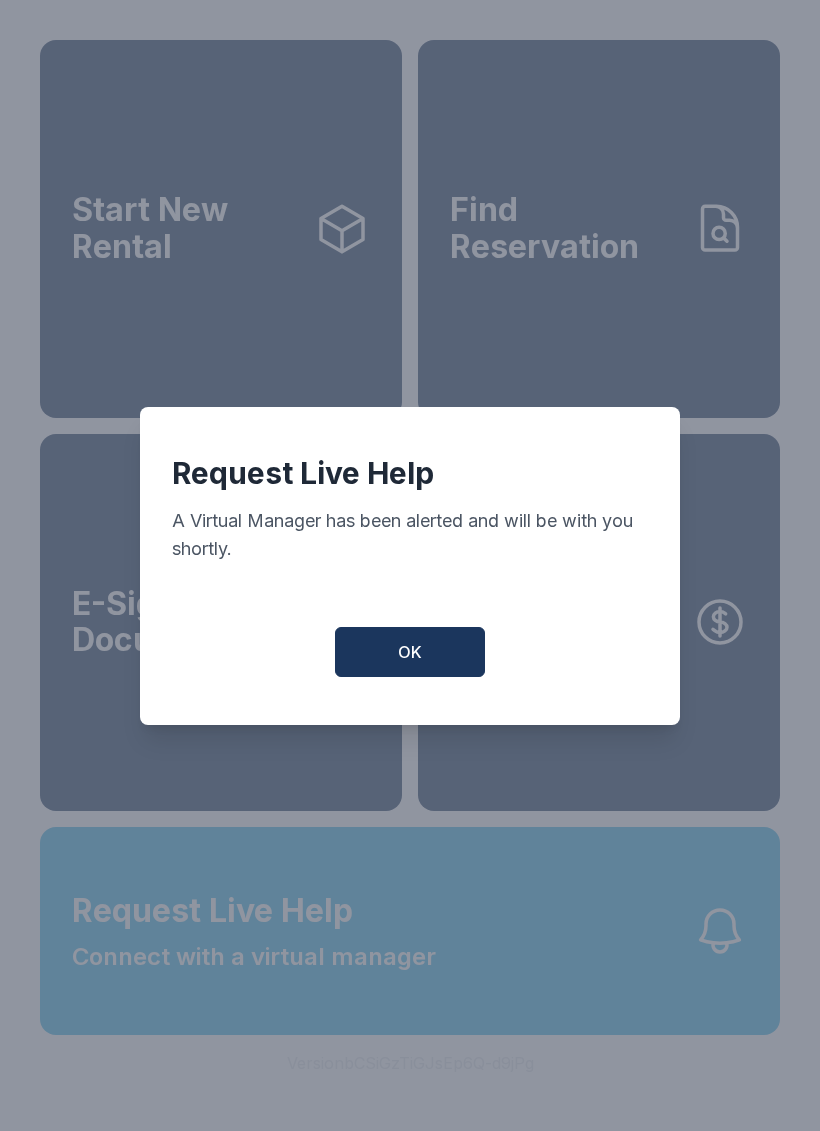 click on "OK" at bounding box center (410, 652) 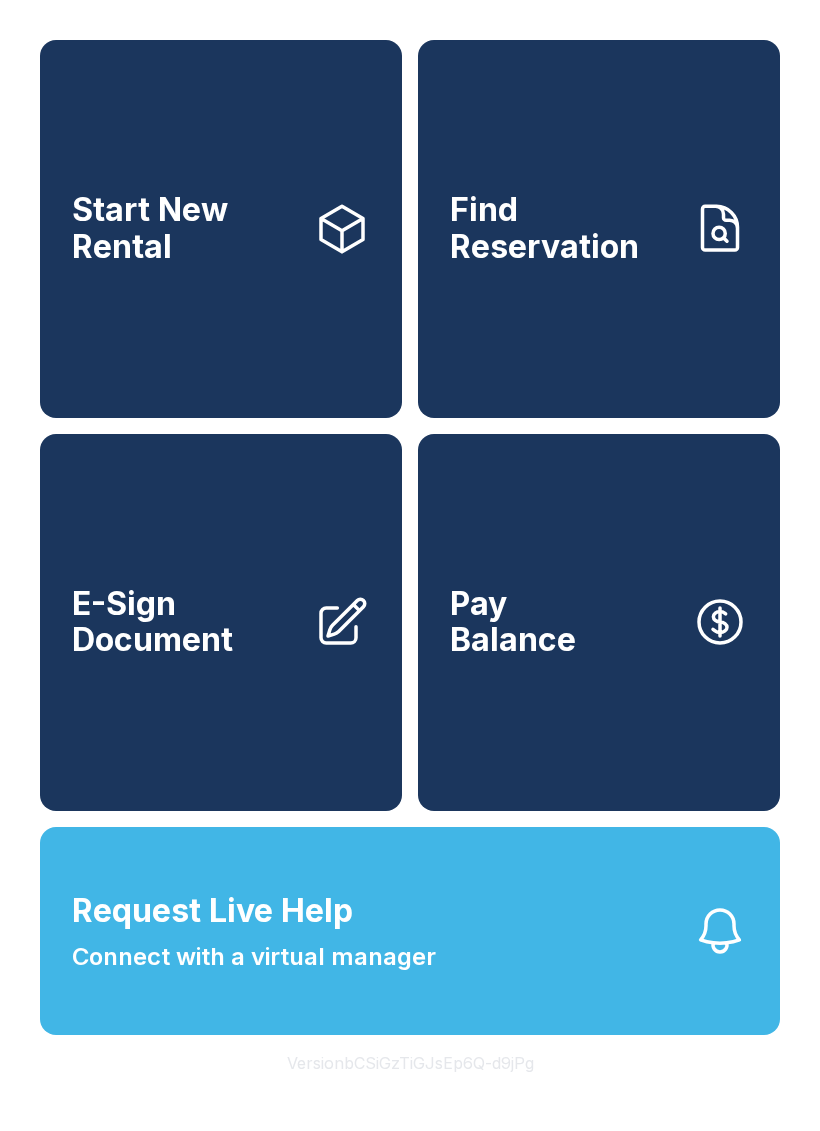 click on "Start New Rental" at bounding box center (185, 228) 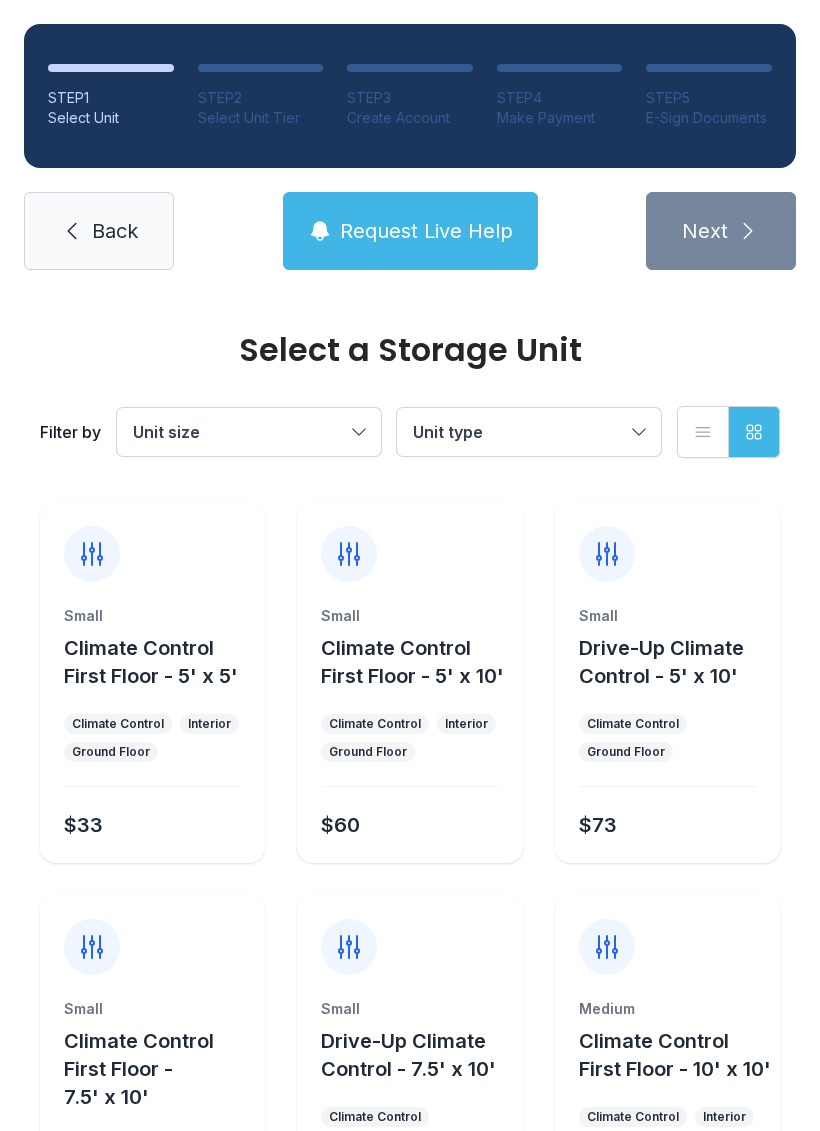 click on "Small Climate Control First Floor - 5' x 5' Climate Control Interior Ground Floor $33" at bounding box center [152, 734] 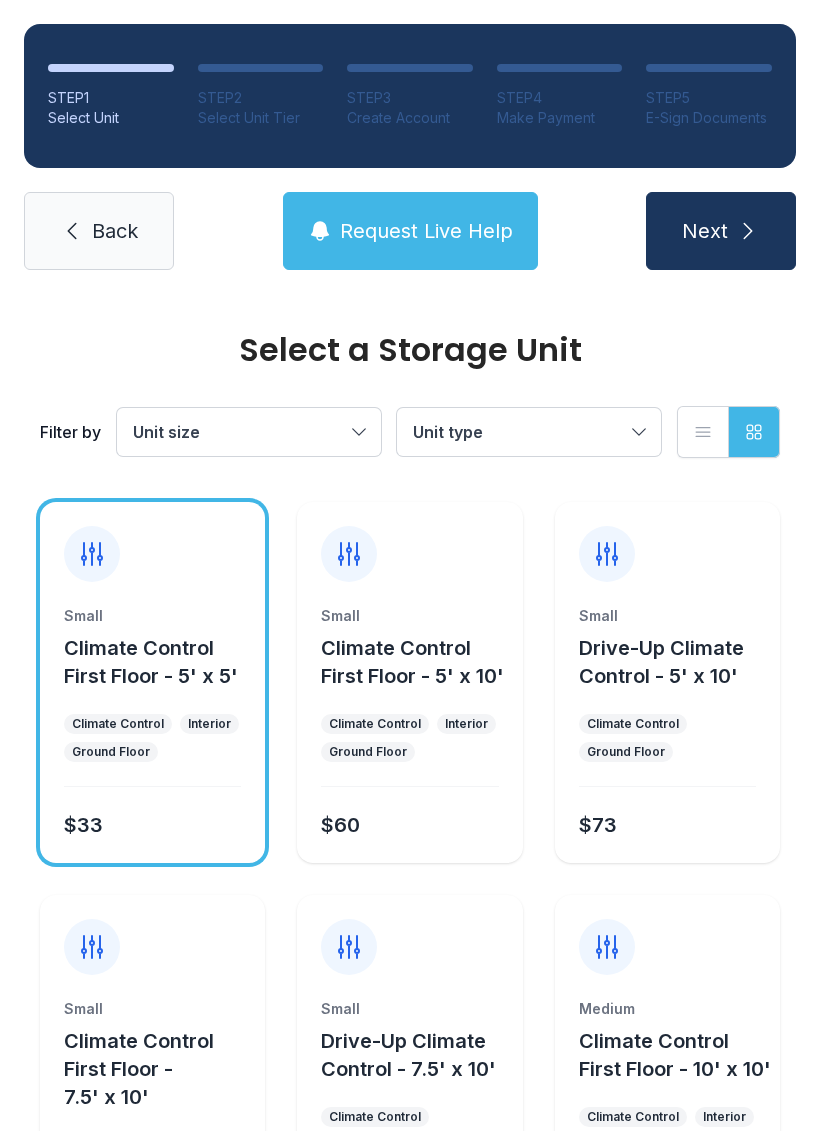 click on "Next" at bounding box center (705, 231) 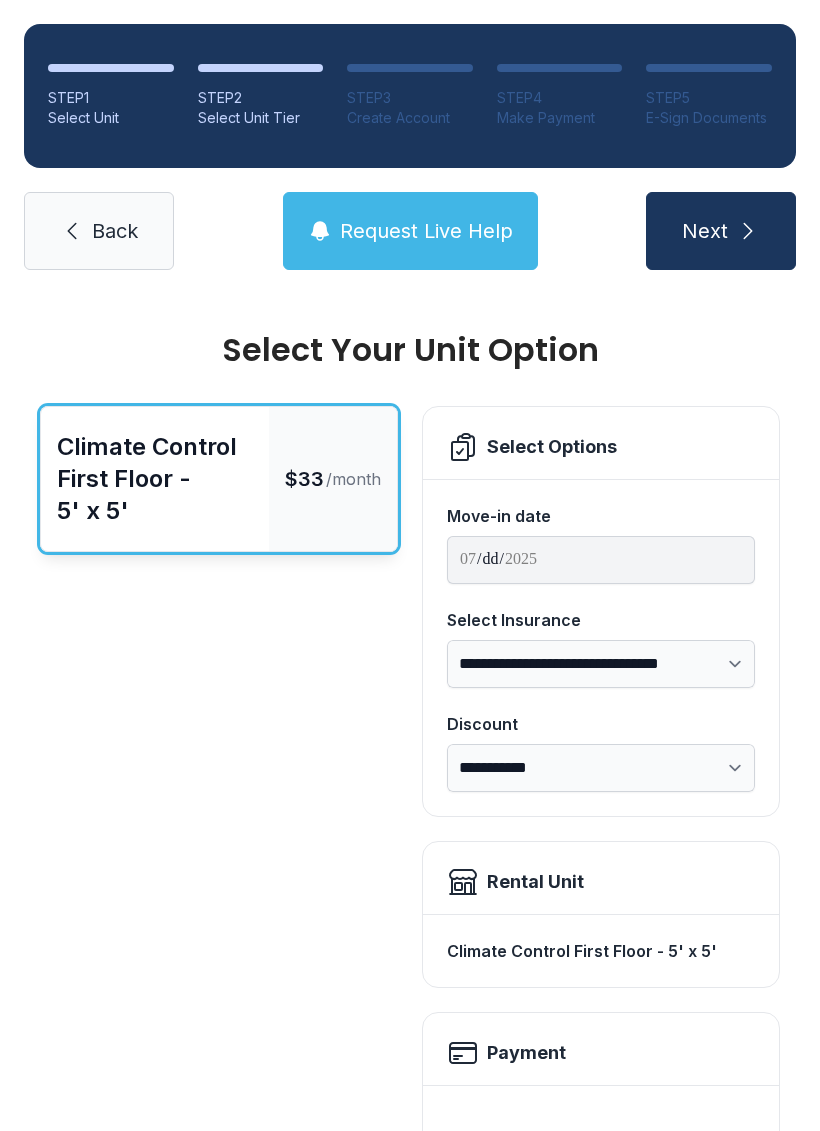 click on "Next" at bounding box center [705, 231] 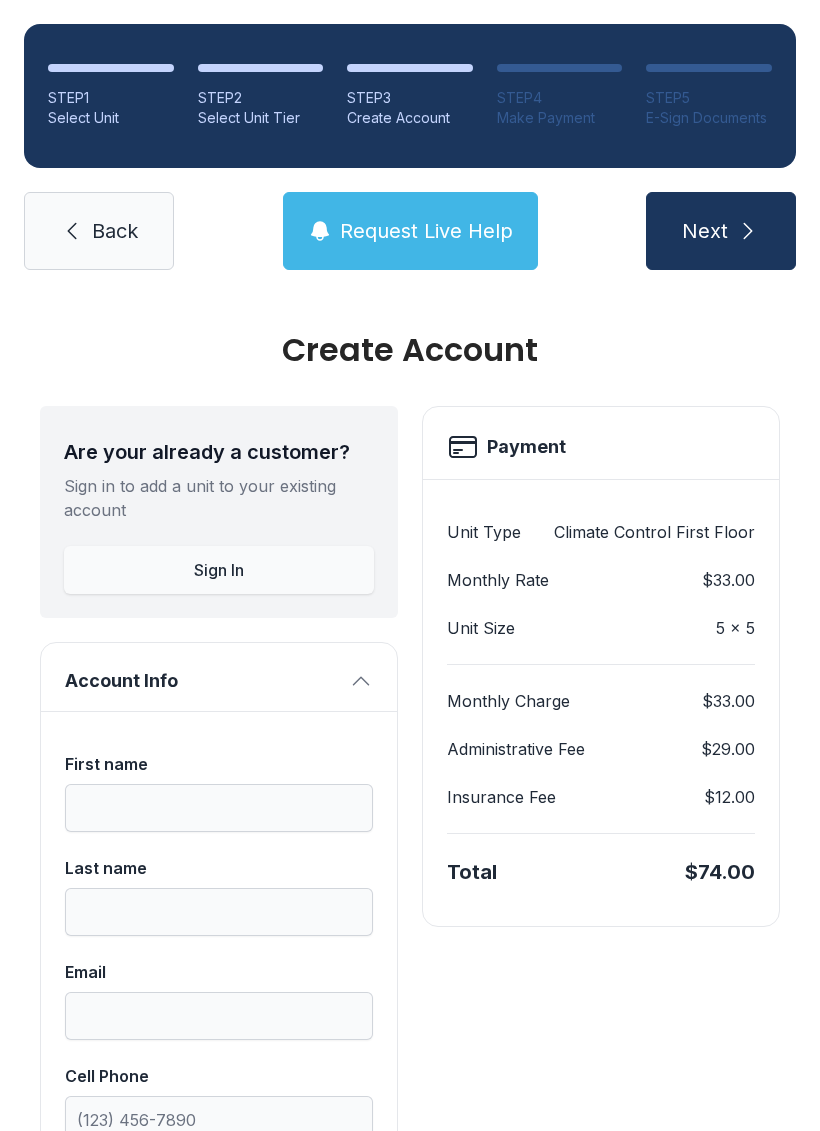 click on "Next" at bounding box center (721, 231) 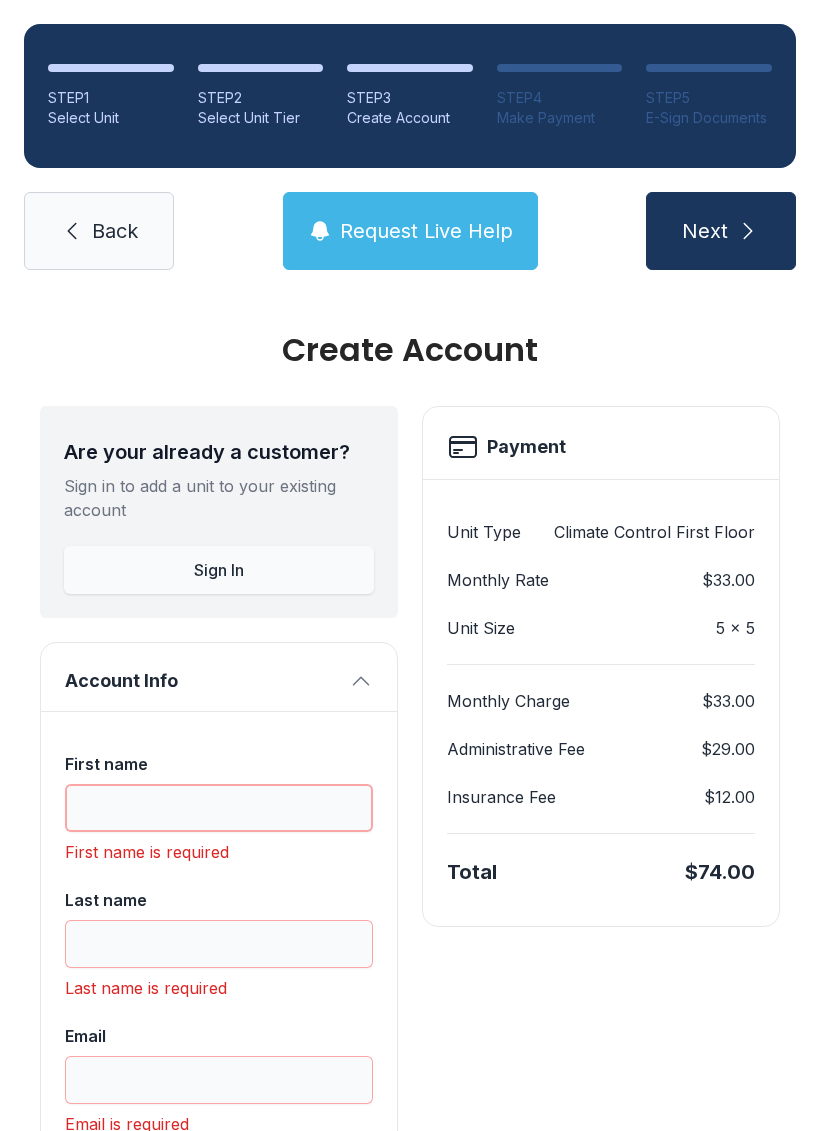 scroll, scrollTop: 49, scrollLeft: 0, axis: vertical 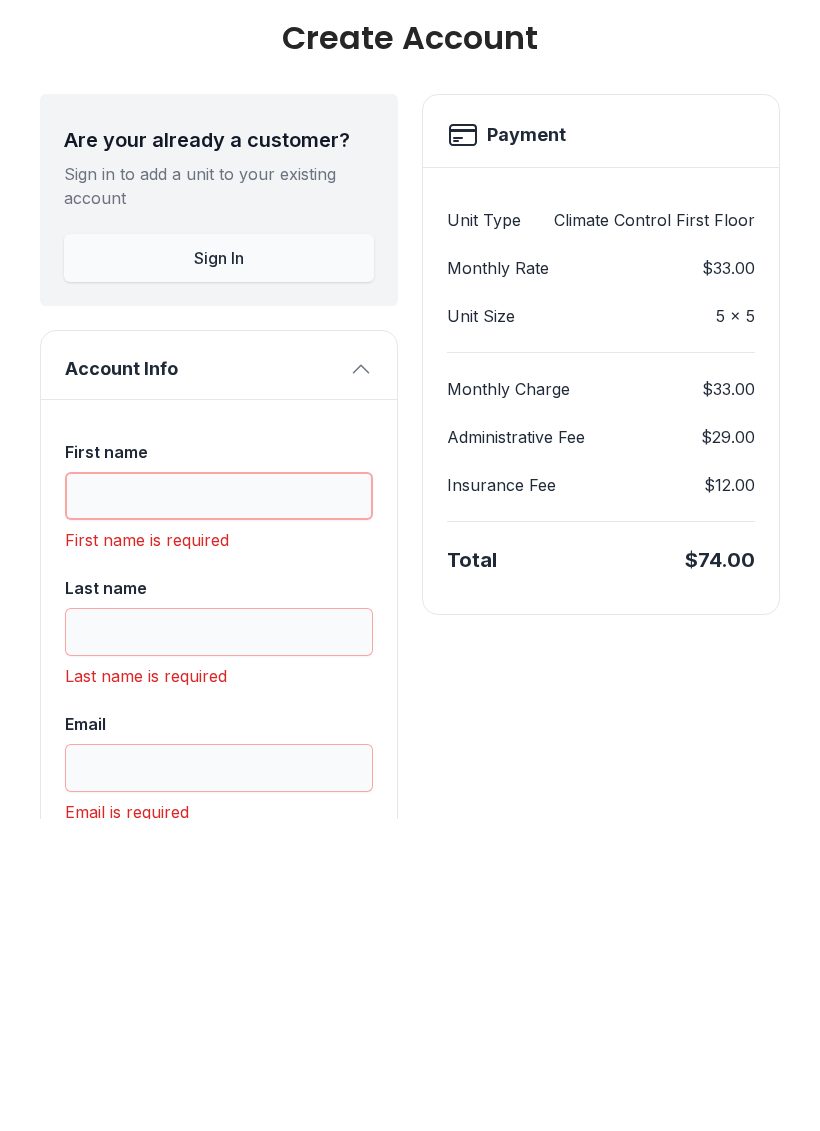 click on "Next" at bounding box center [721, 231] 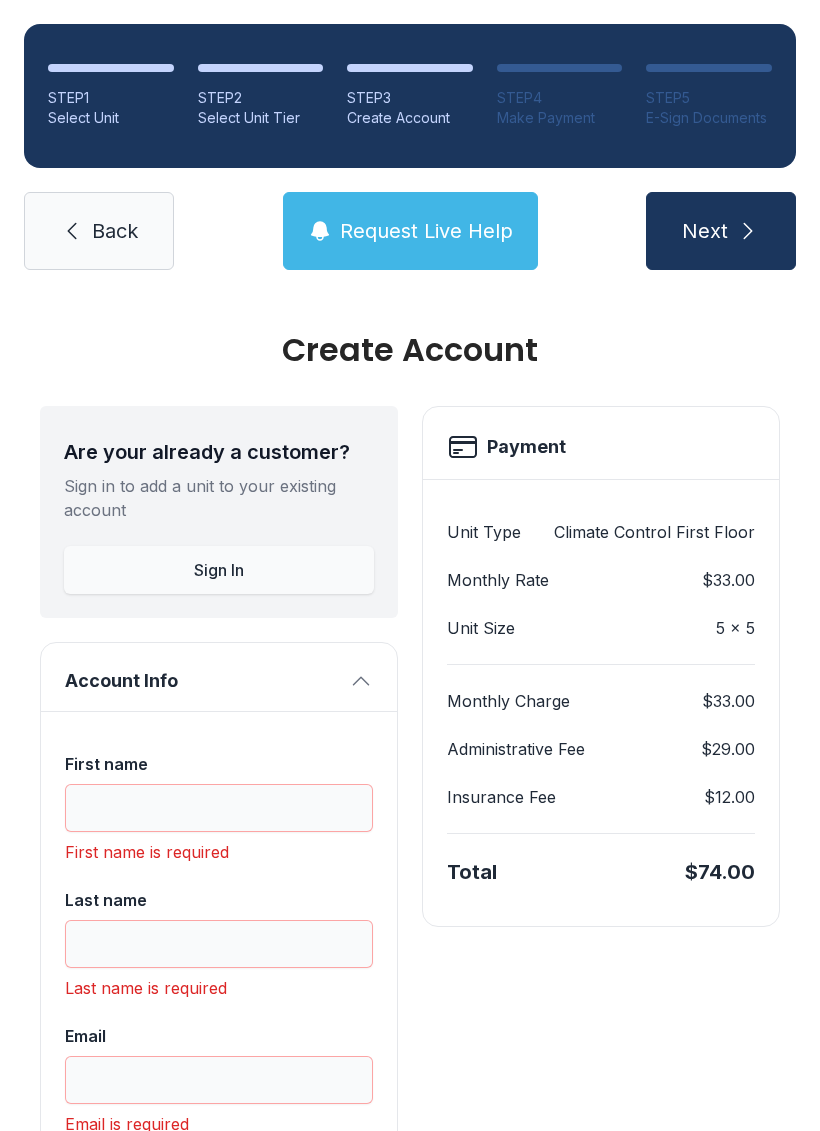 click on "Back" at bounding box center [99, 231] 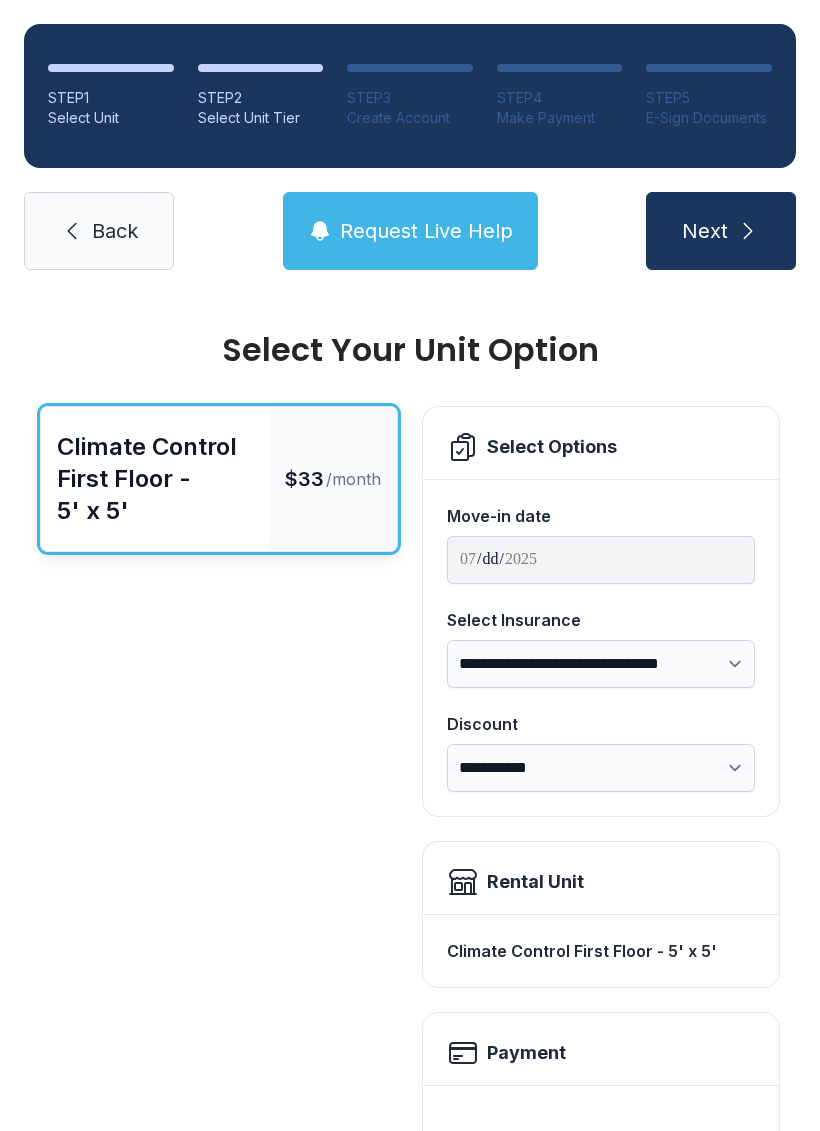 scroll, scrollTop: 0, scrollLeft: 0, axis: both 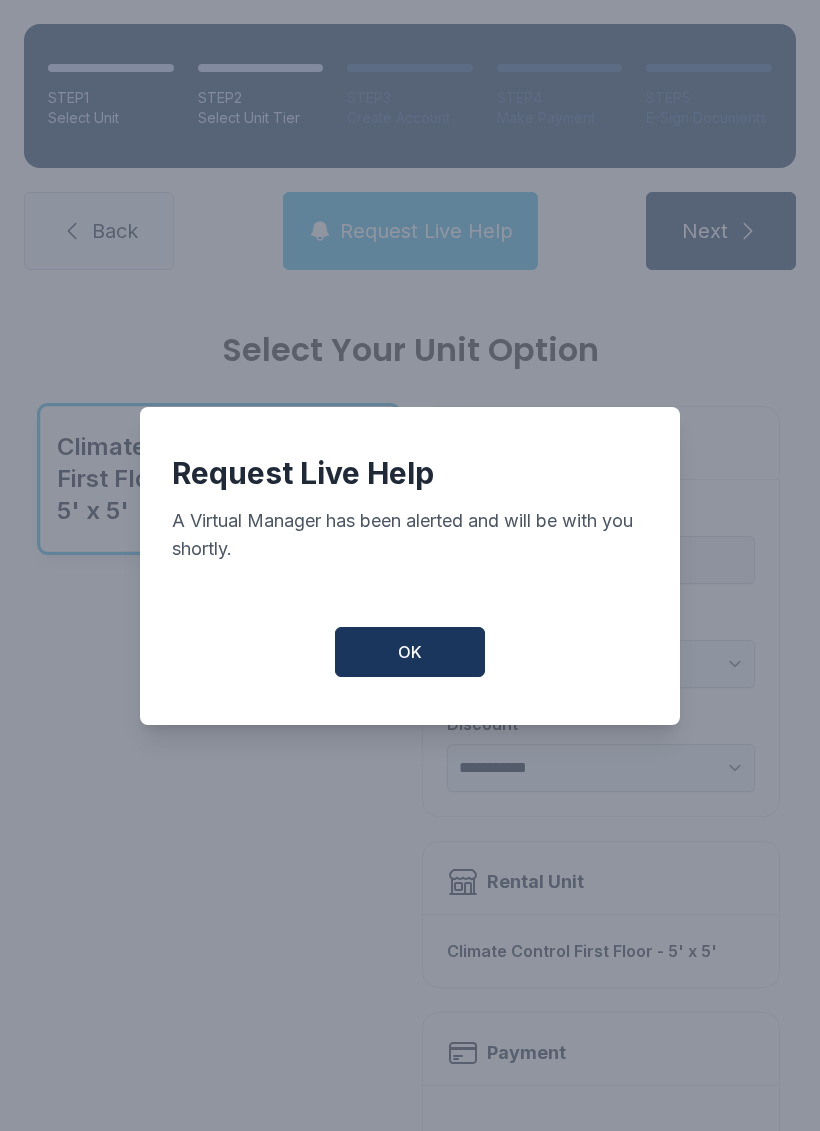 click on "OK" at bounding box center [410, 652] 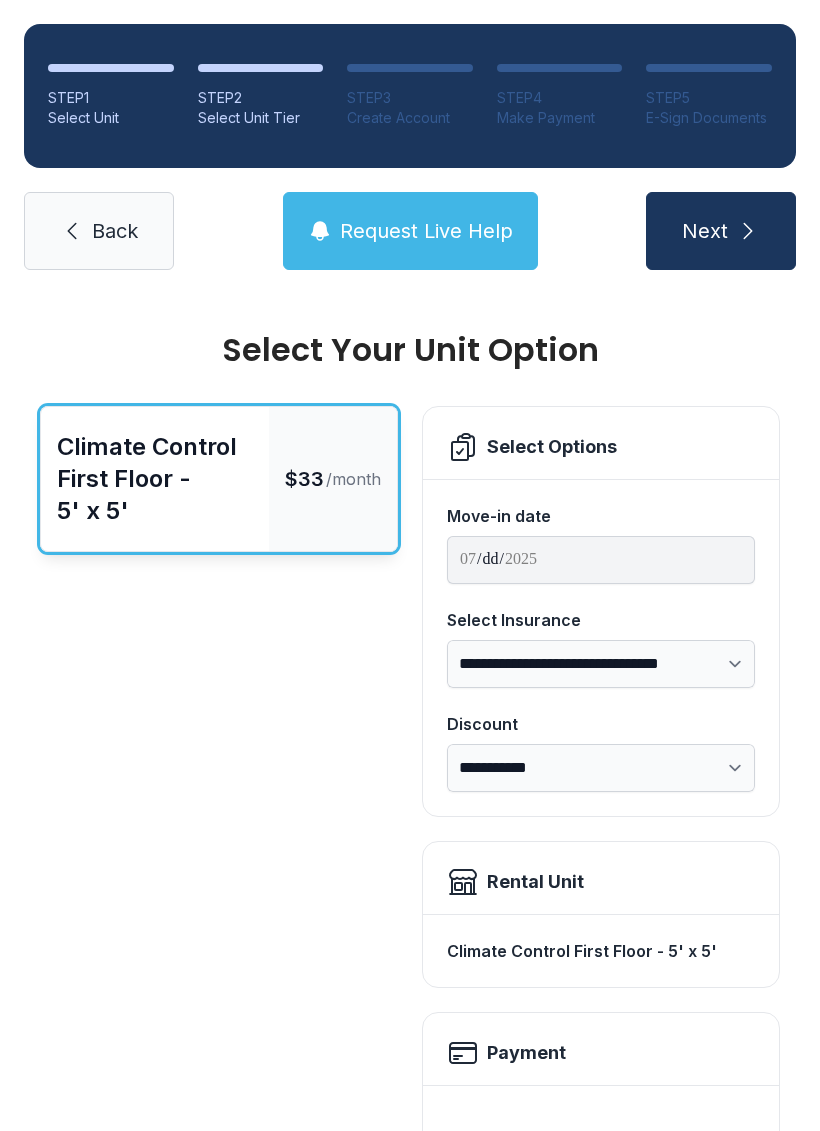 click on "OK" at bounding box center (410, 647) 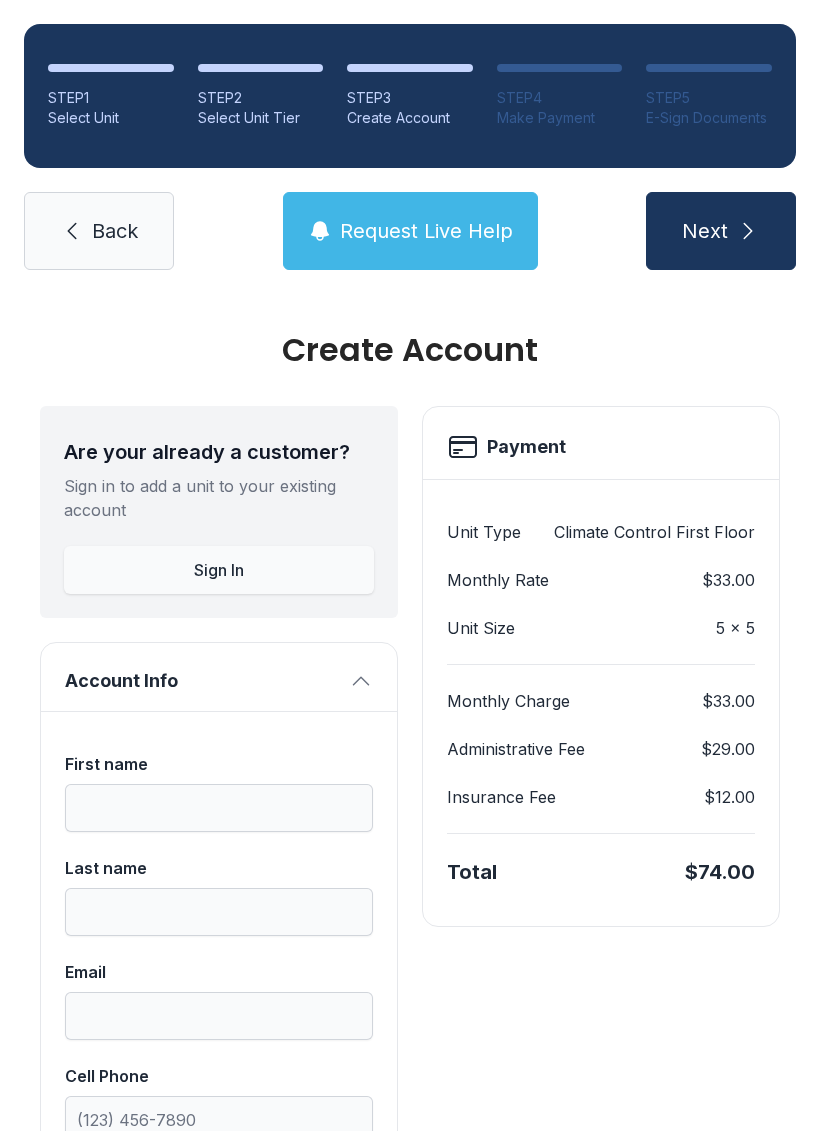 scroll, scrollTop: 0, scrollLeft: 0, axis: both 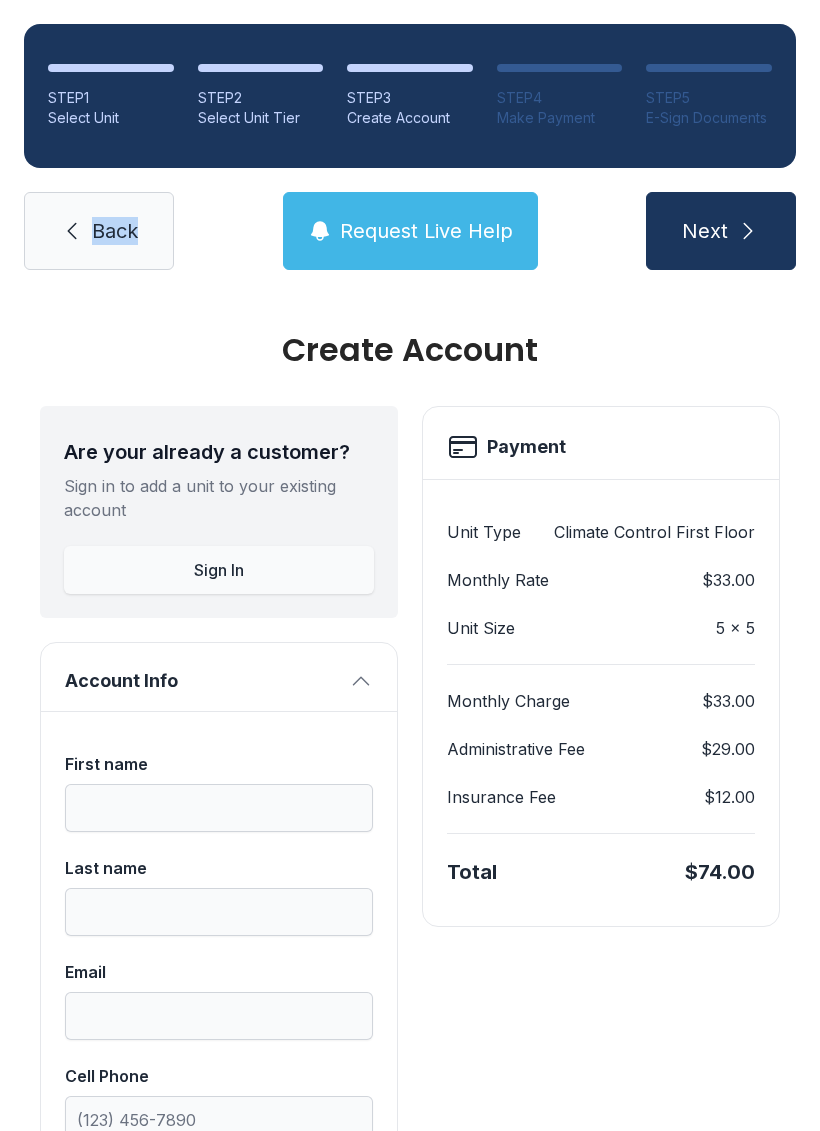 click on "Back" at bounding box center (99, 231) 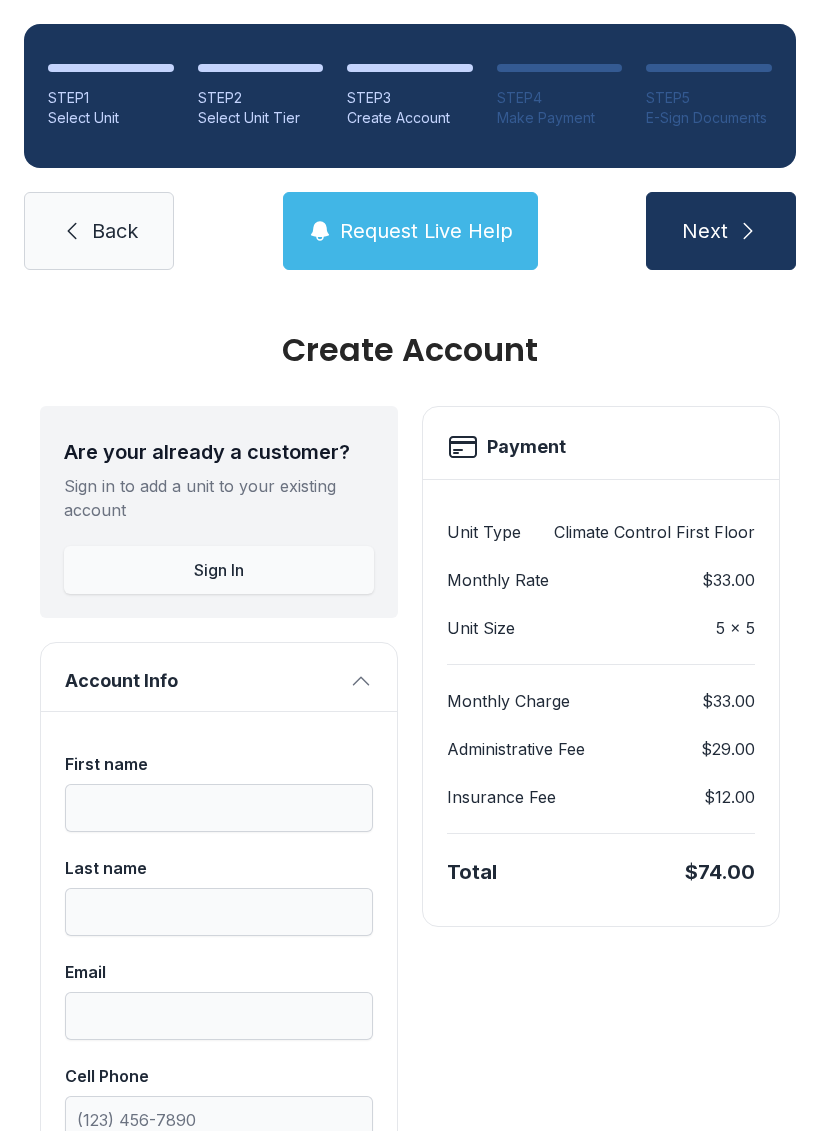 click on "Back" at bounding box center (99, 231) 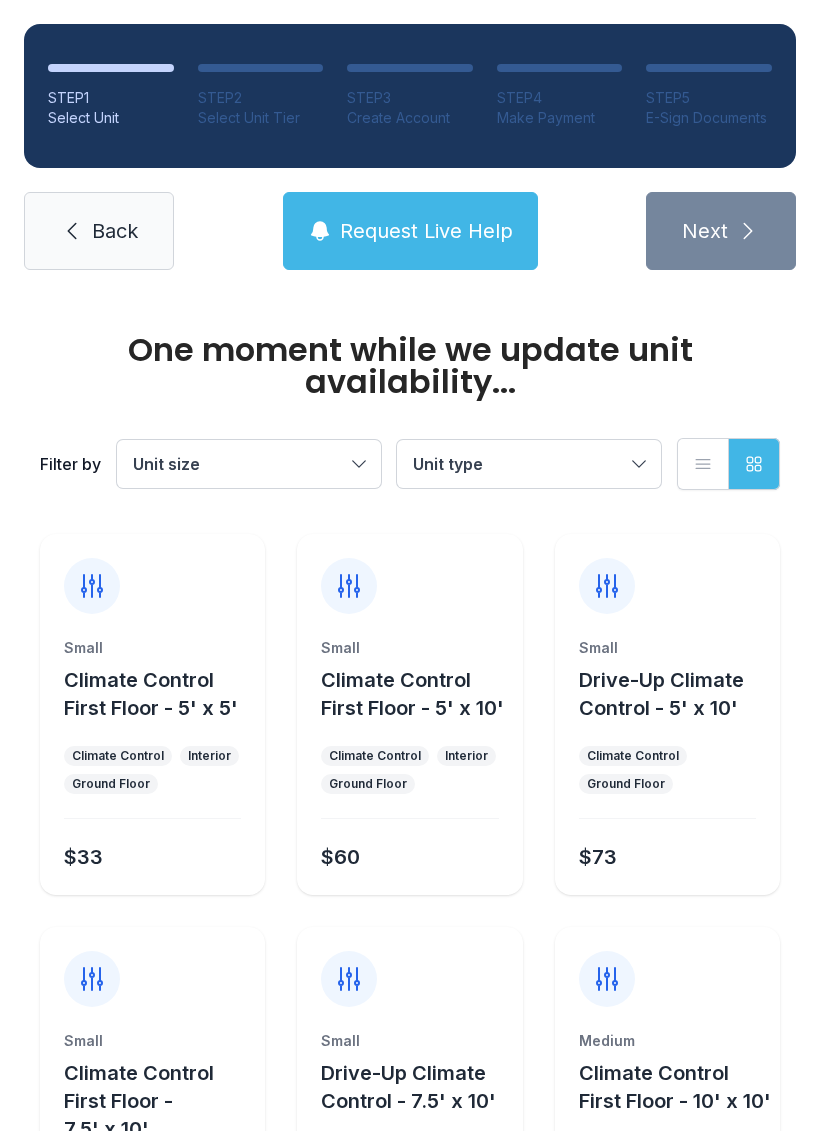 click on "Back" at bounding box center (99, 231) 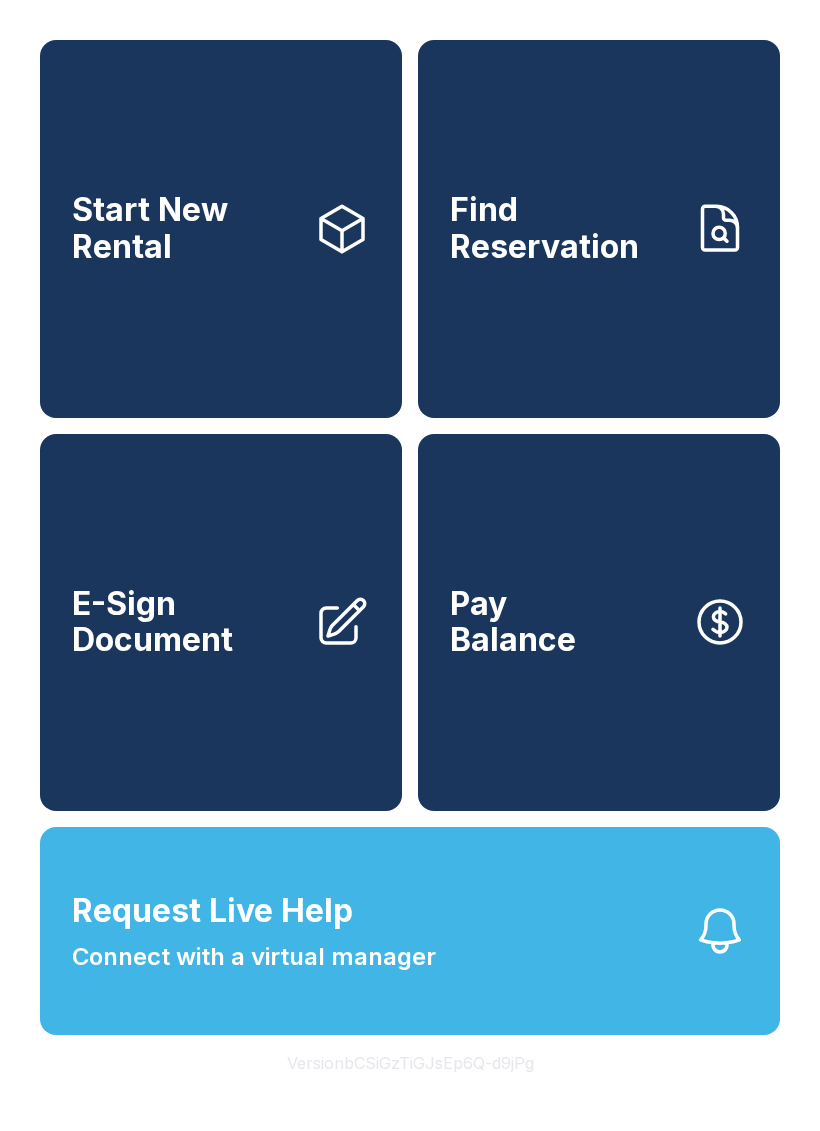 click on "Start New Rental" at bounding box center [185, 228] 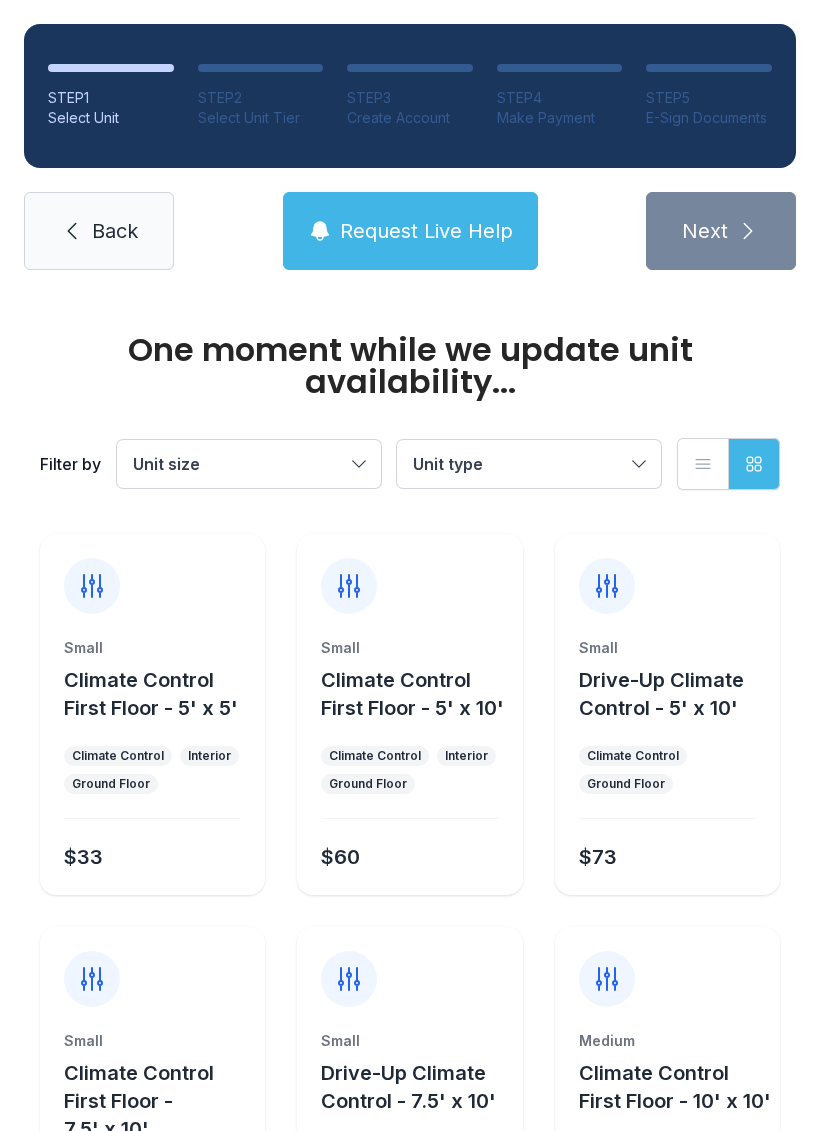 click on "Back" at bounding box center [99, 231] 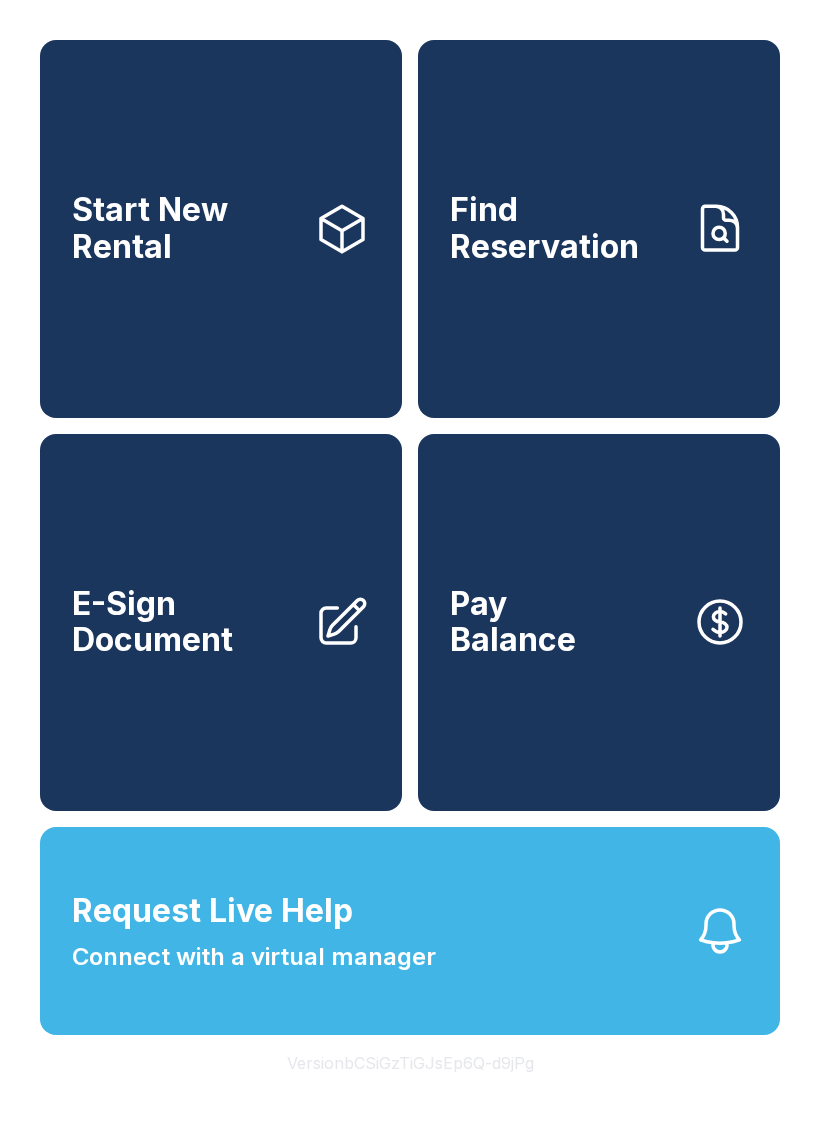 click on "E-Sign Document" at bounding box center (221, 623) 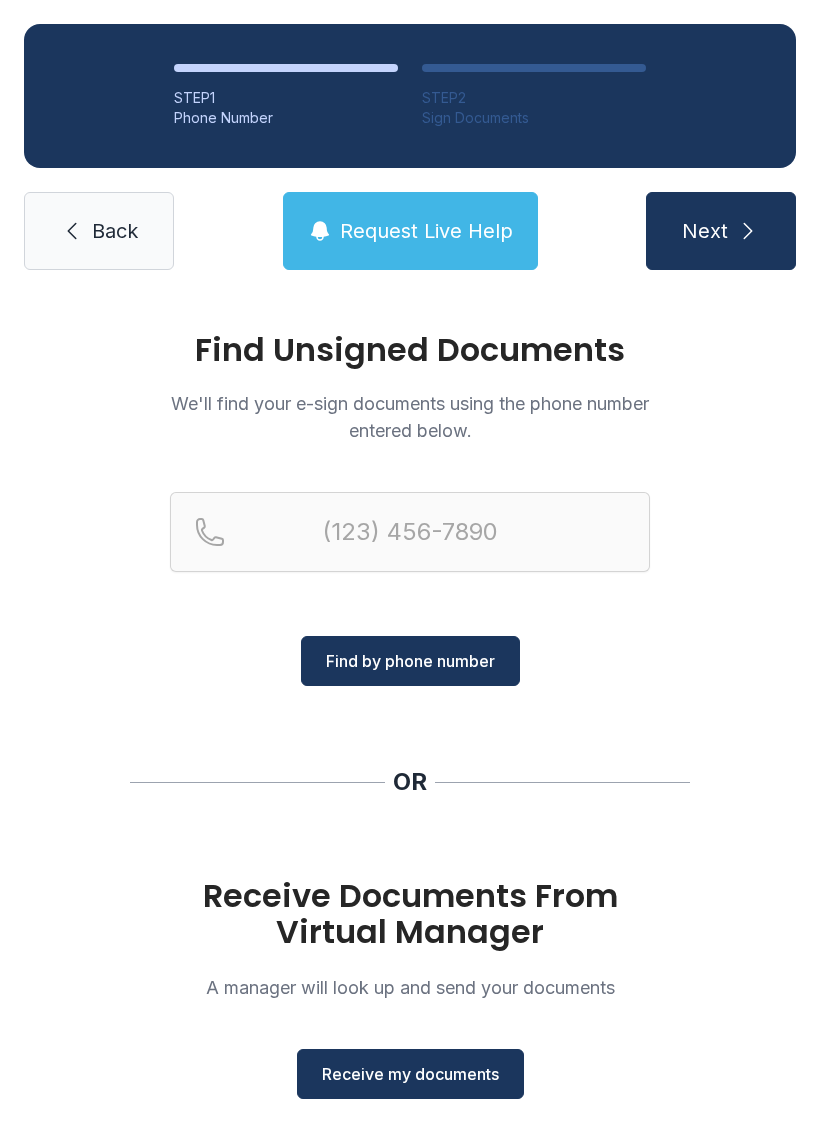 click on "Receive my documents" at bounding box center (410, 1074) 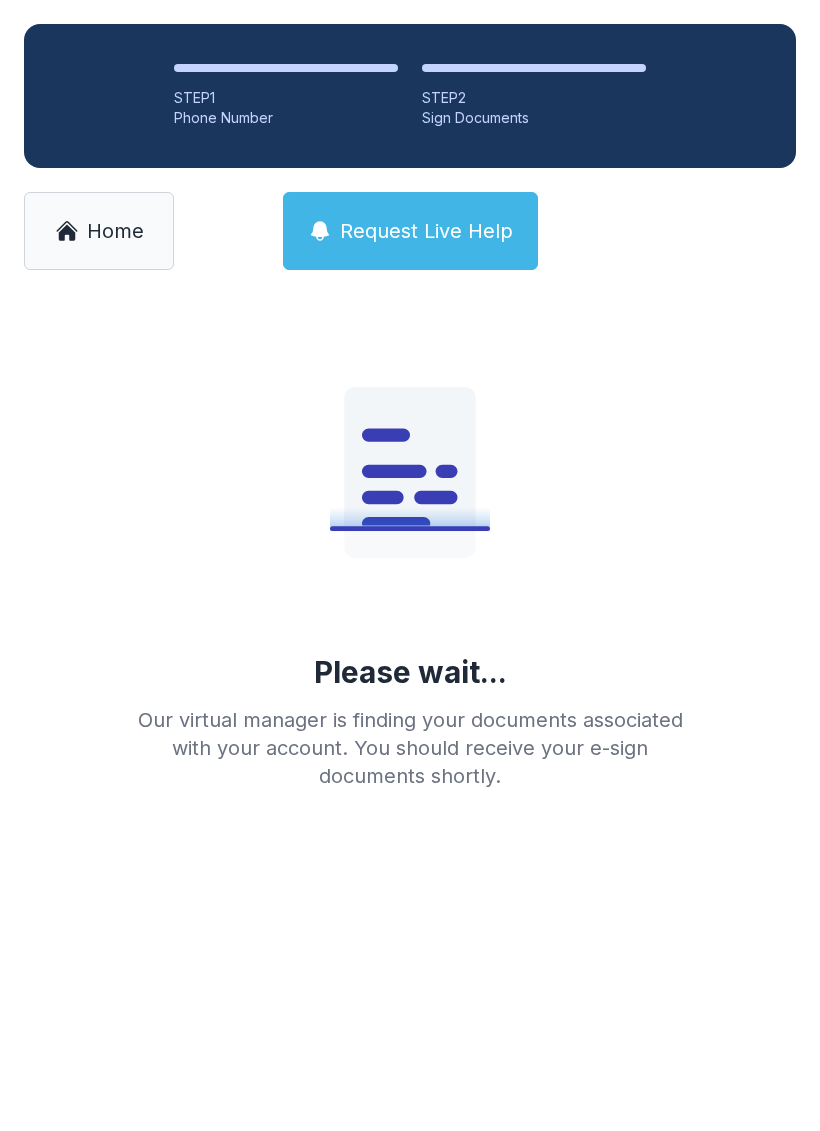click on "Home" at bounding box center (115, 231) 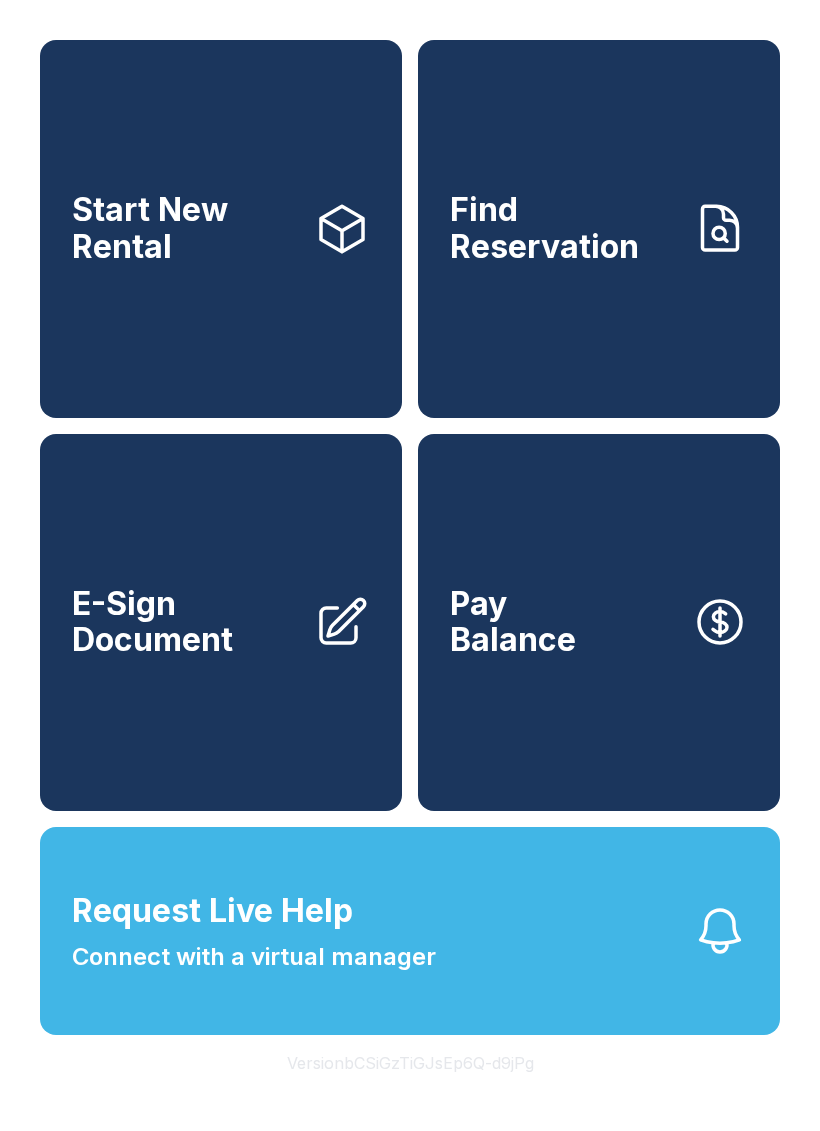 click on "Pay  Balance" at bounding box center (599, 623) 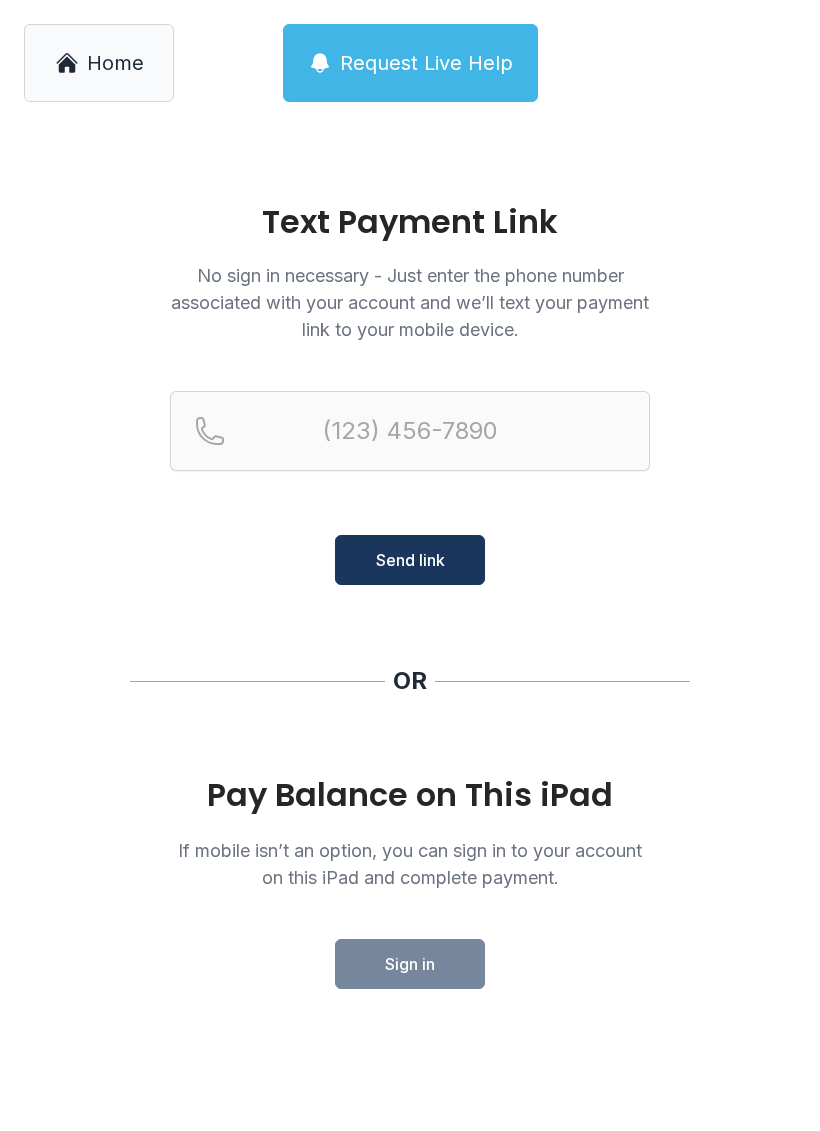 click on "Home" at bounding box center (99, 63) 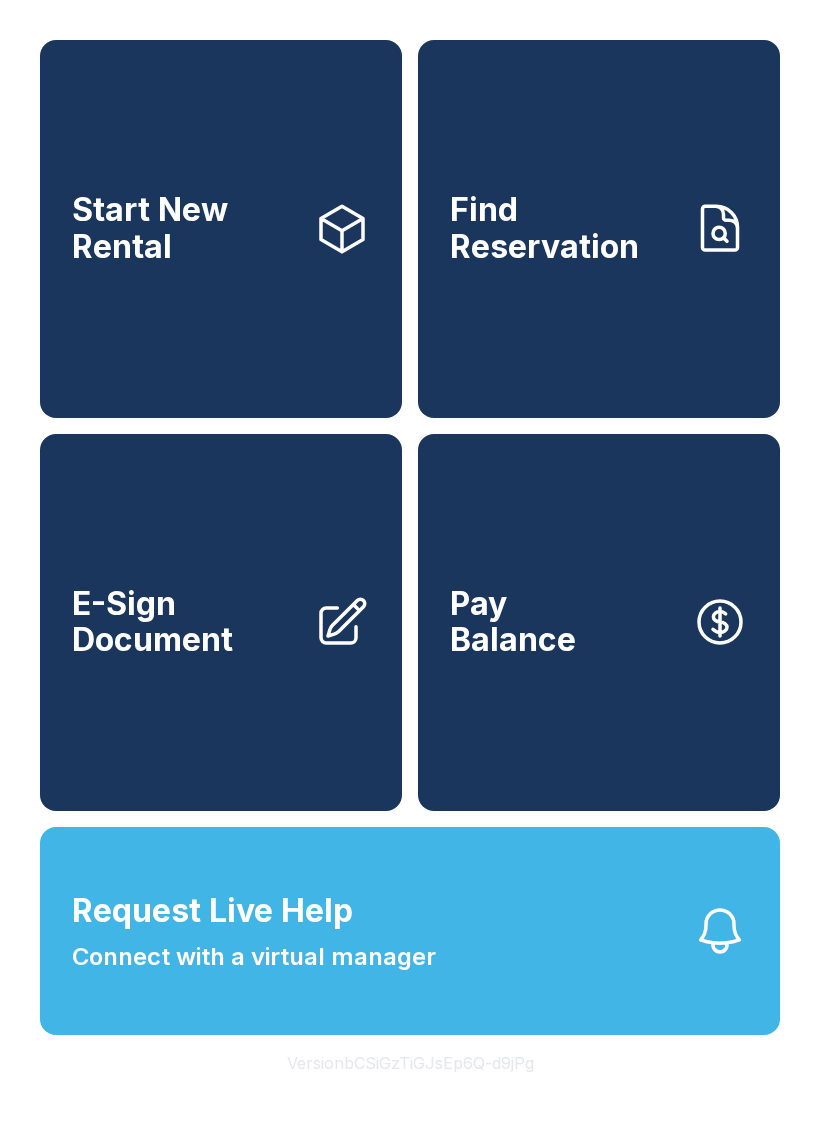 click on "Request Live Help Connect with a virtual manager" at bounding box center (410, 931) 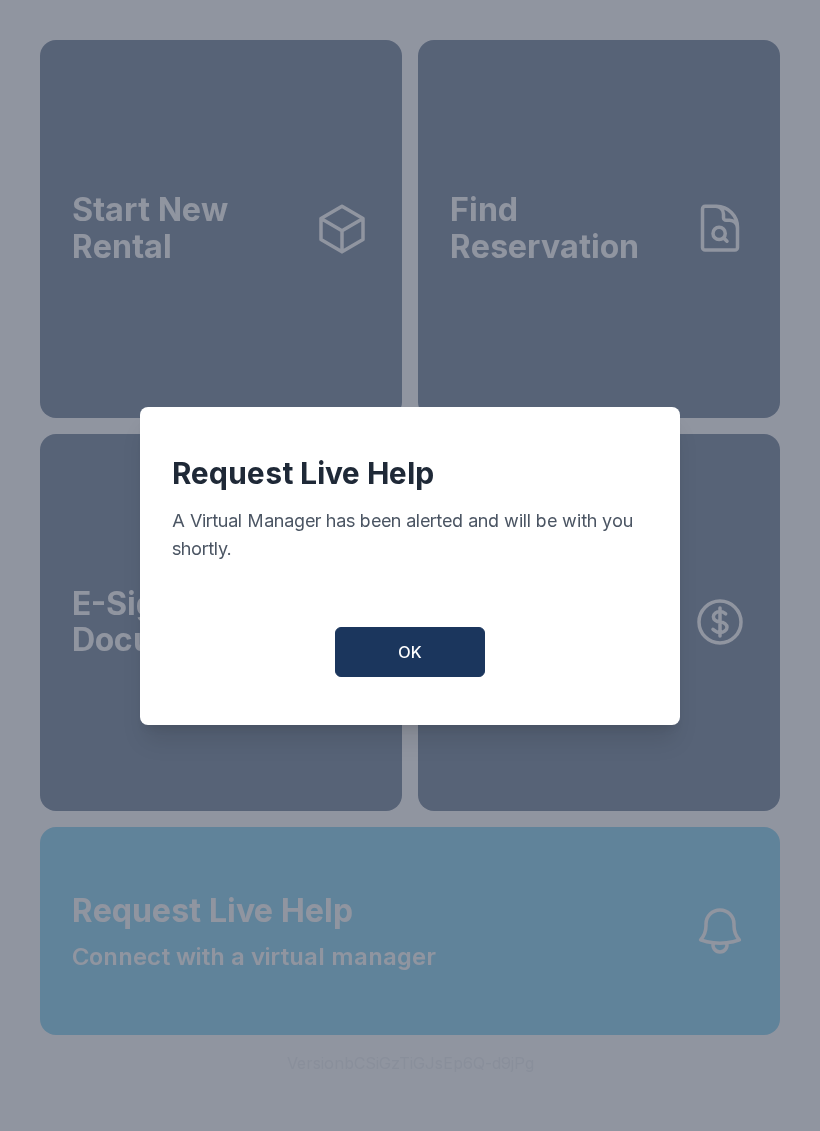 click on "Request Live Help A Virtual Manager has been alerted and will be with you shortly. OK" at bounding box center [410, 566] 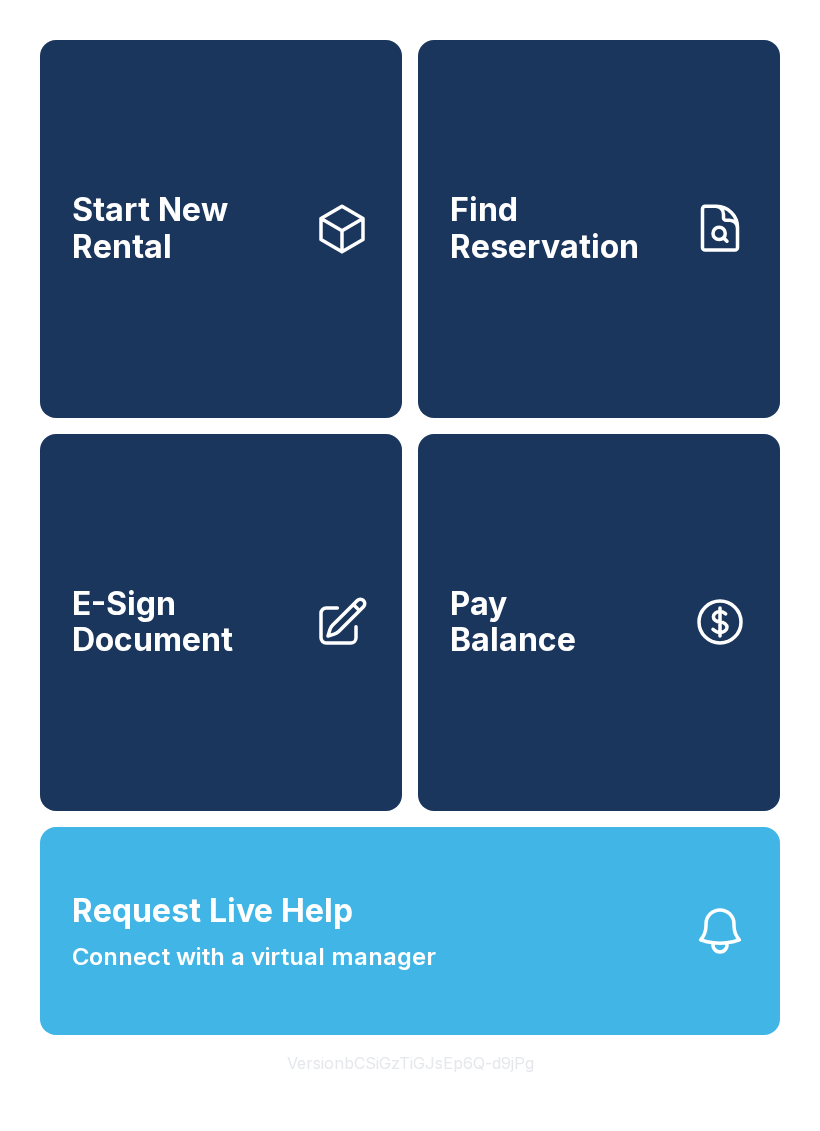 click on "Pay  Balance" at bounding box center (599, 623) 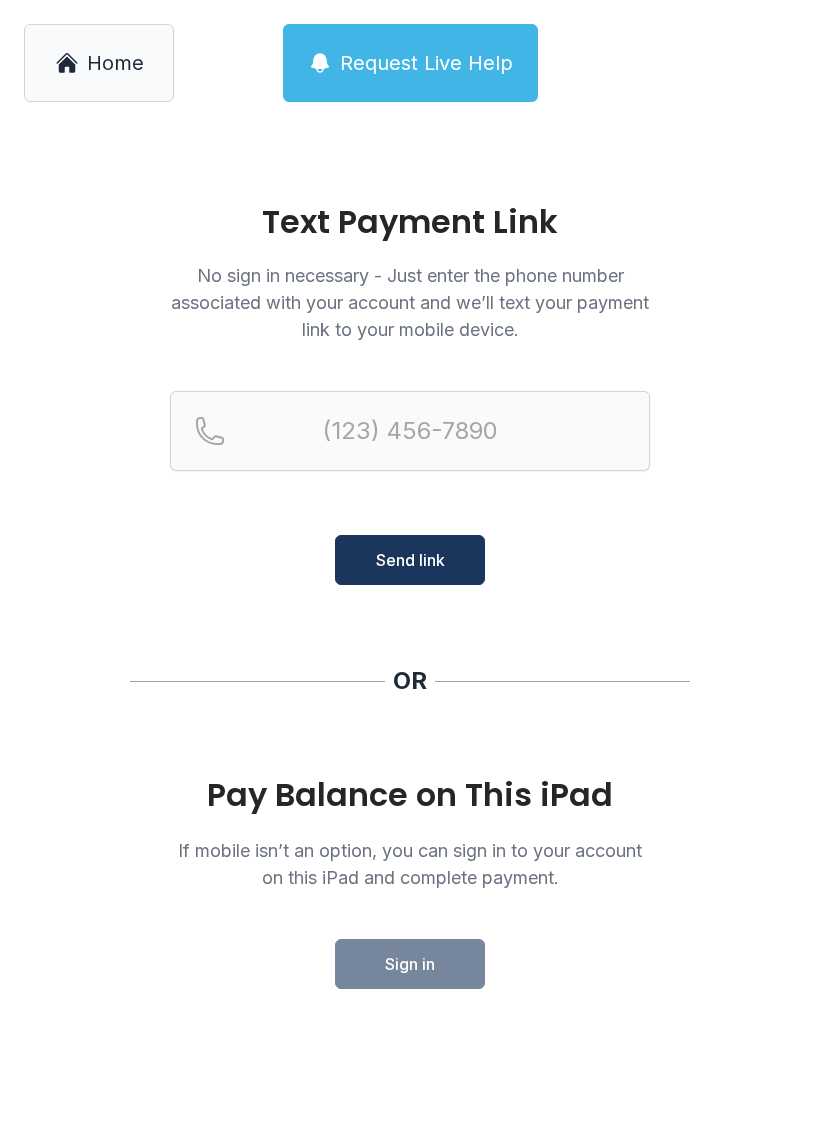 click on "Request Live Help" at bounding box center (426, 63) 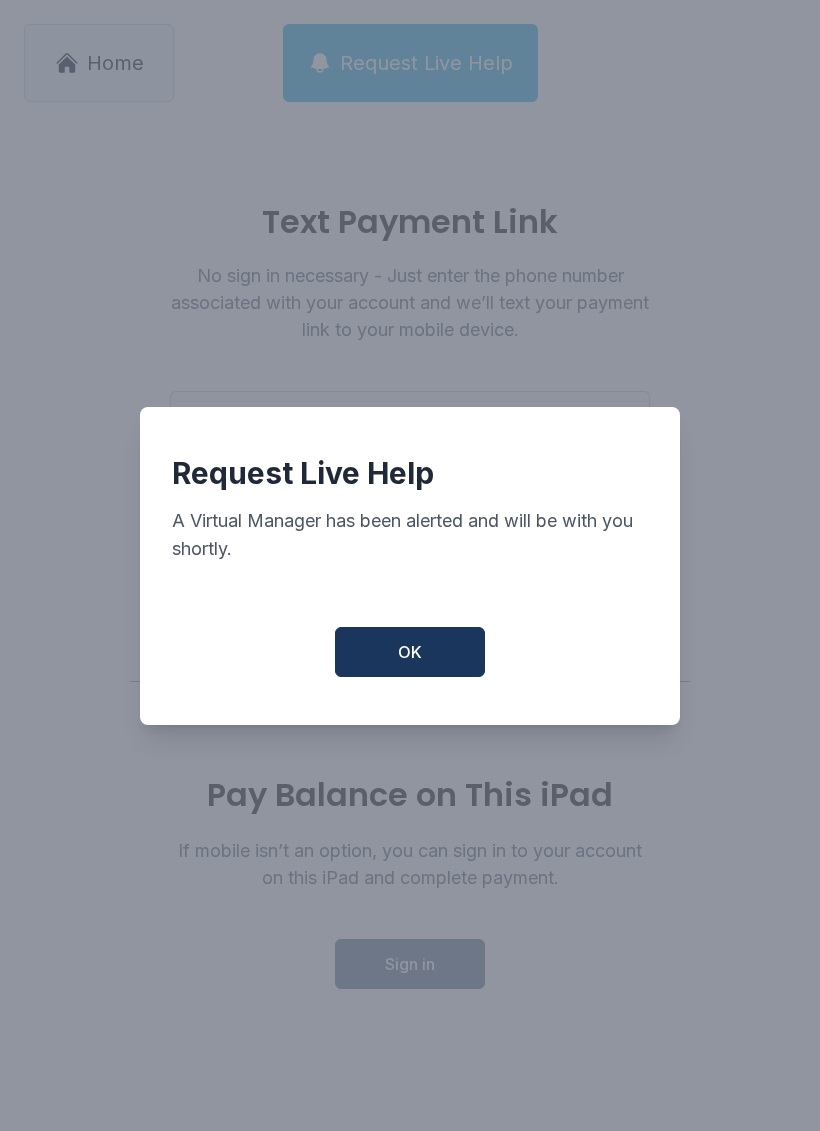 click on "OK" at bounding box center (410, 652) 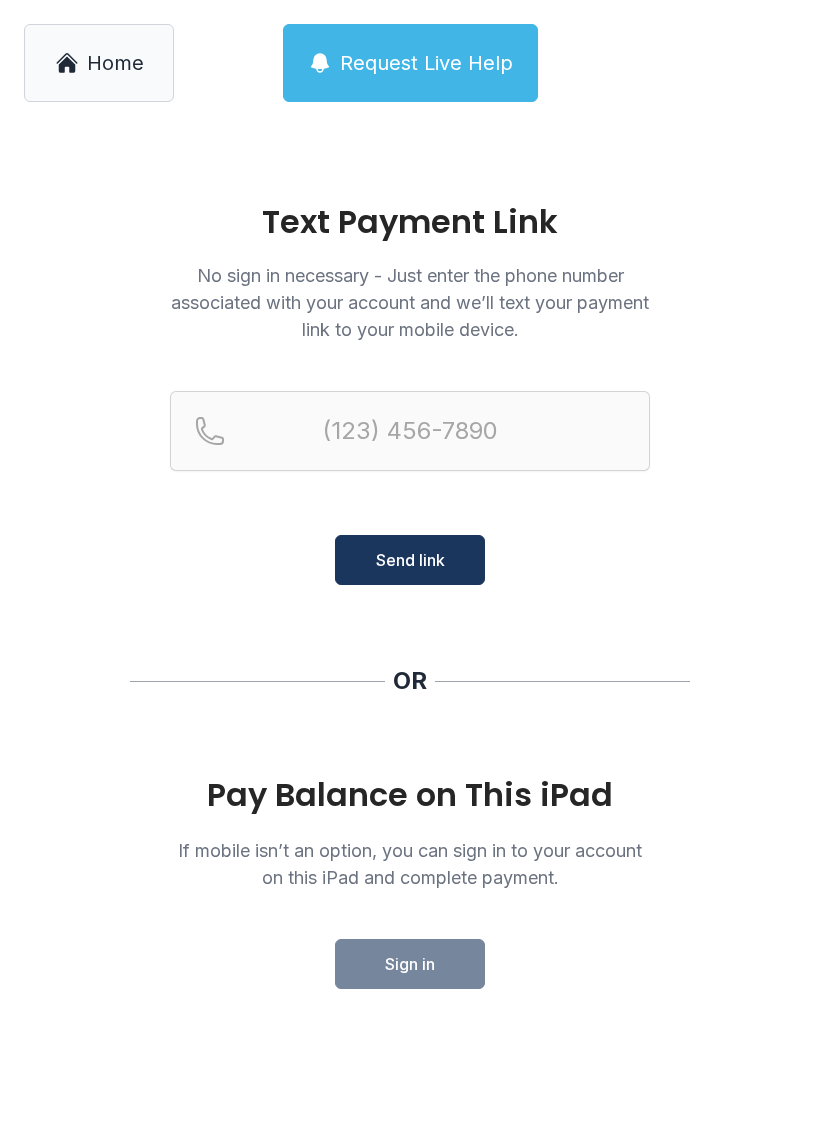 click on "Send link" at bounding box center (410, 560) 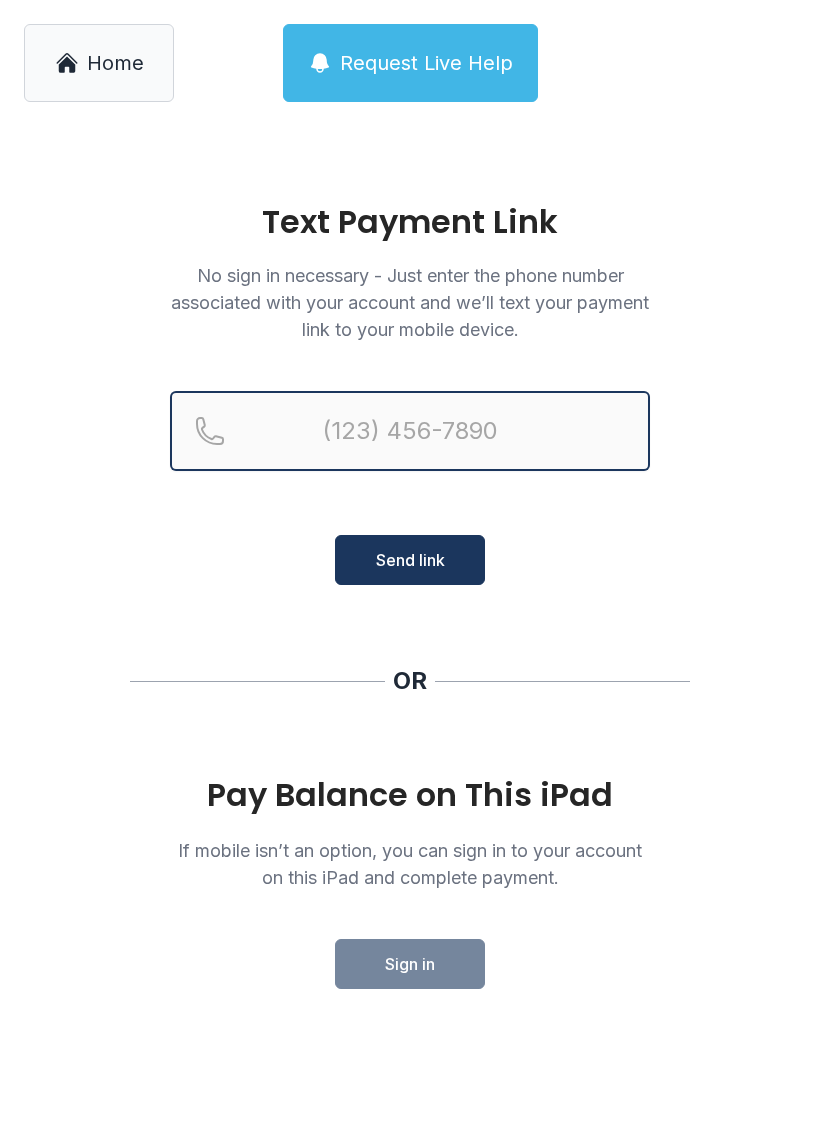 type on "(" 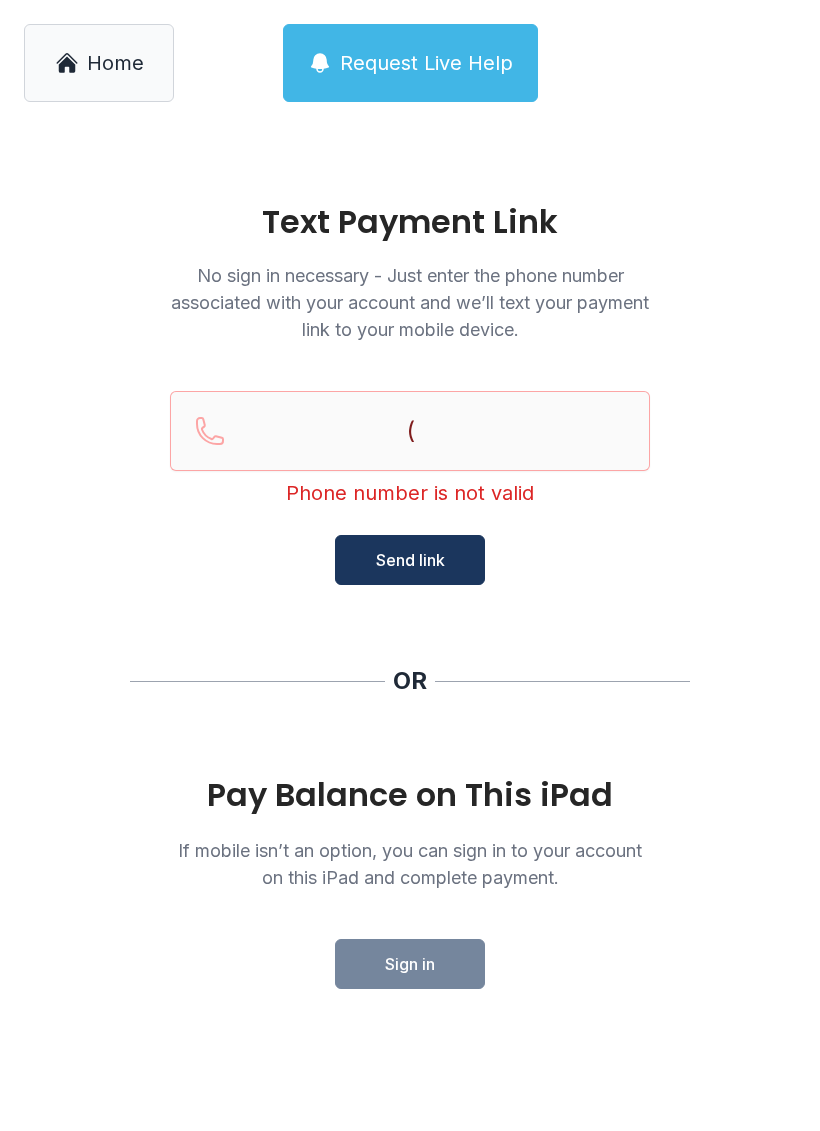 click on "Text Payment Link No sign in necessary - Just enter the phone number associated with your account and we’ll text your payment link to your mobile device. ( Phone number is not valid Send link OR Pay Balance on This iPad If mobile isn’t an option, you can sign in to your account on this iPad and complete payment. Sign in" at bounding box center [410, 628] 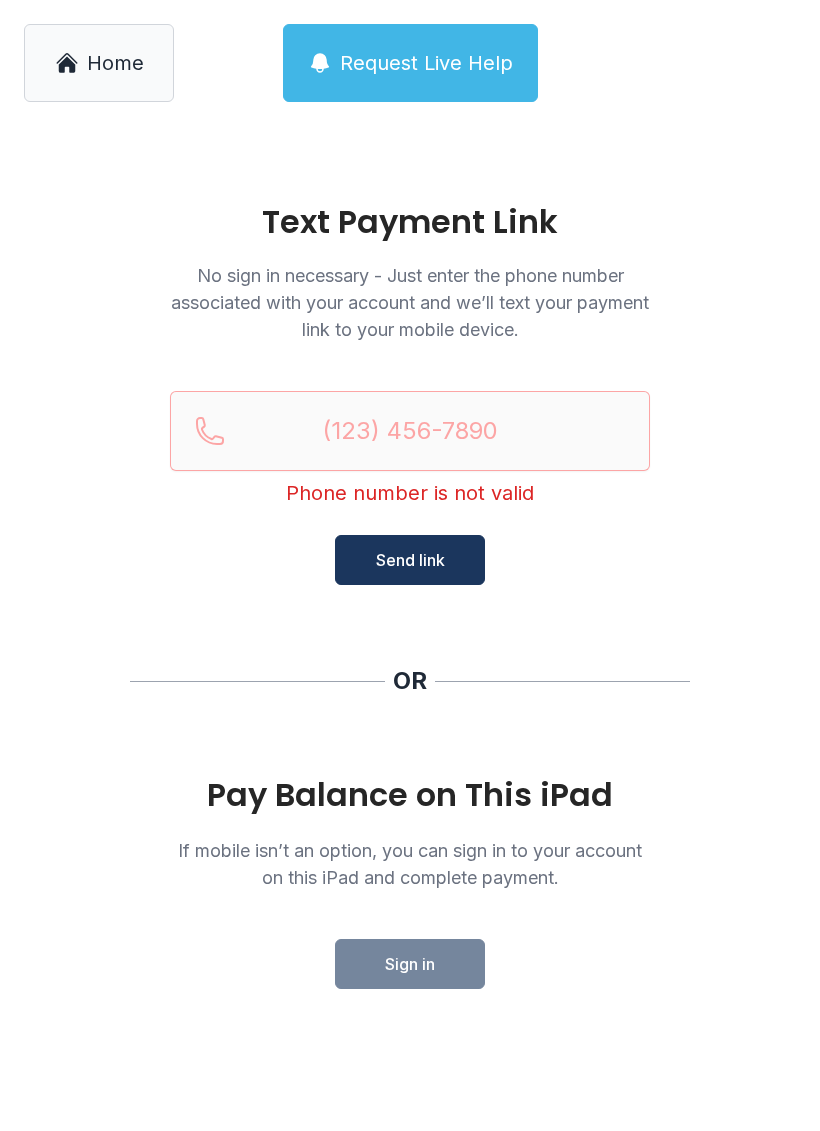 click on "Phone number is not valid" at bounding box center (410, 493) 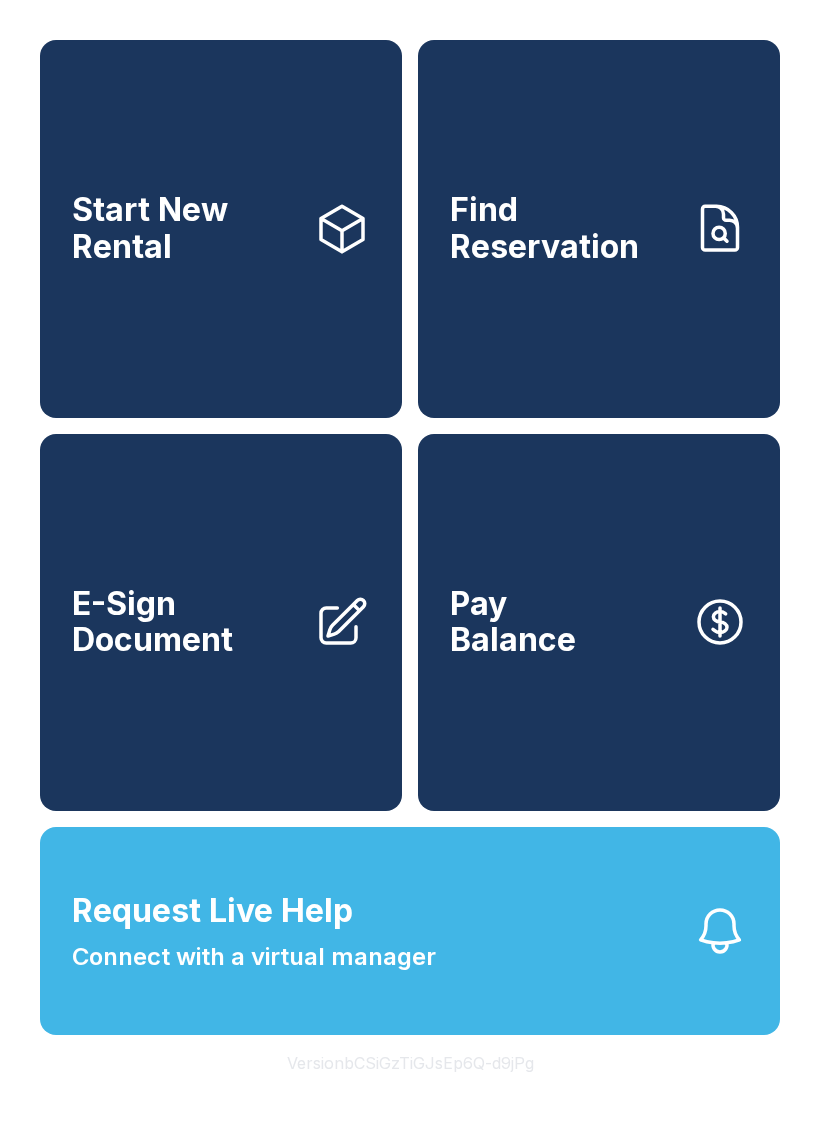 click on "Start New Rental" at bounding box center [221, 229] 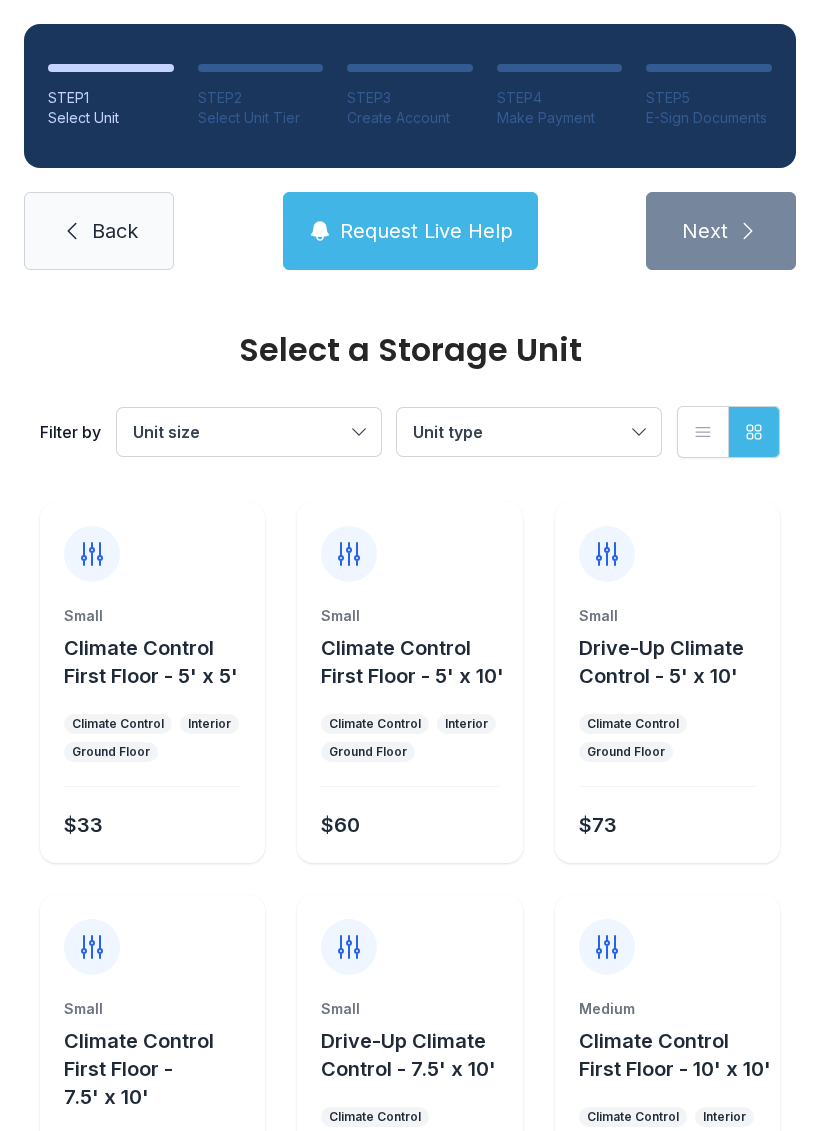 click on "Request Live Help" at bounding box center [426, 231] 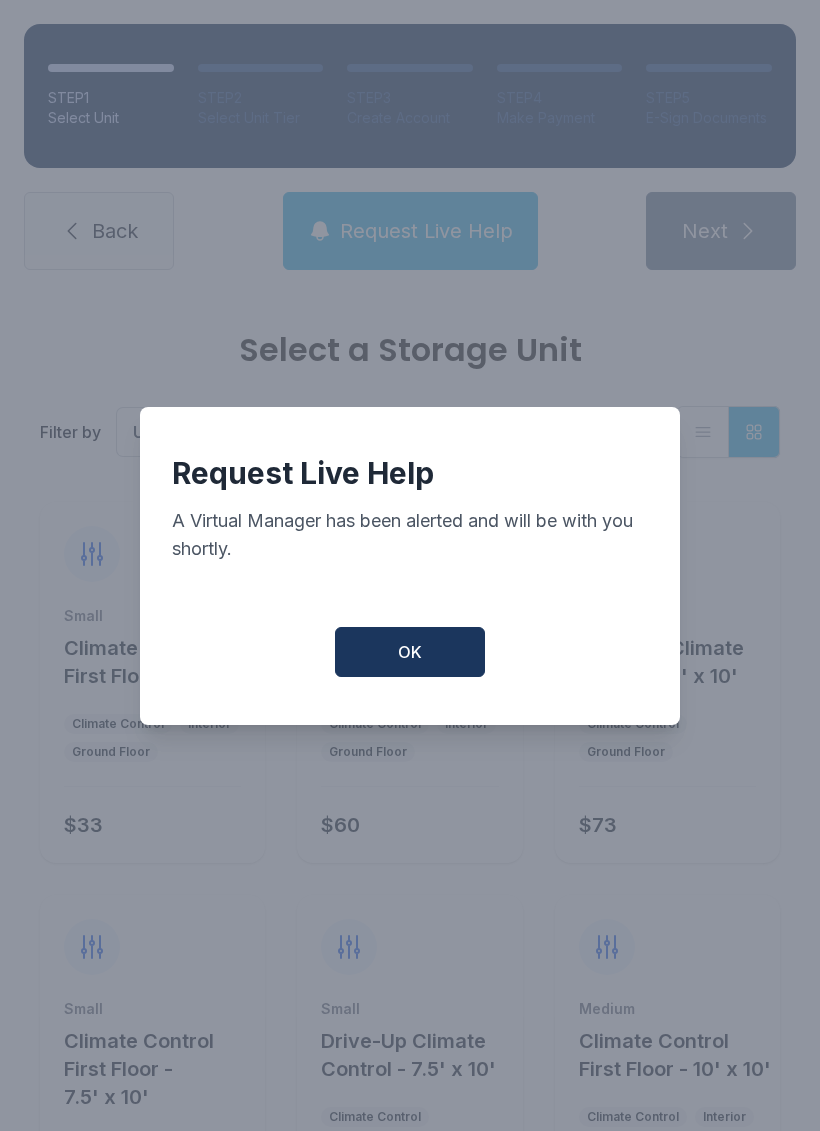 click on "OK" at bounding box center [410, 652] 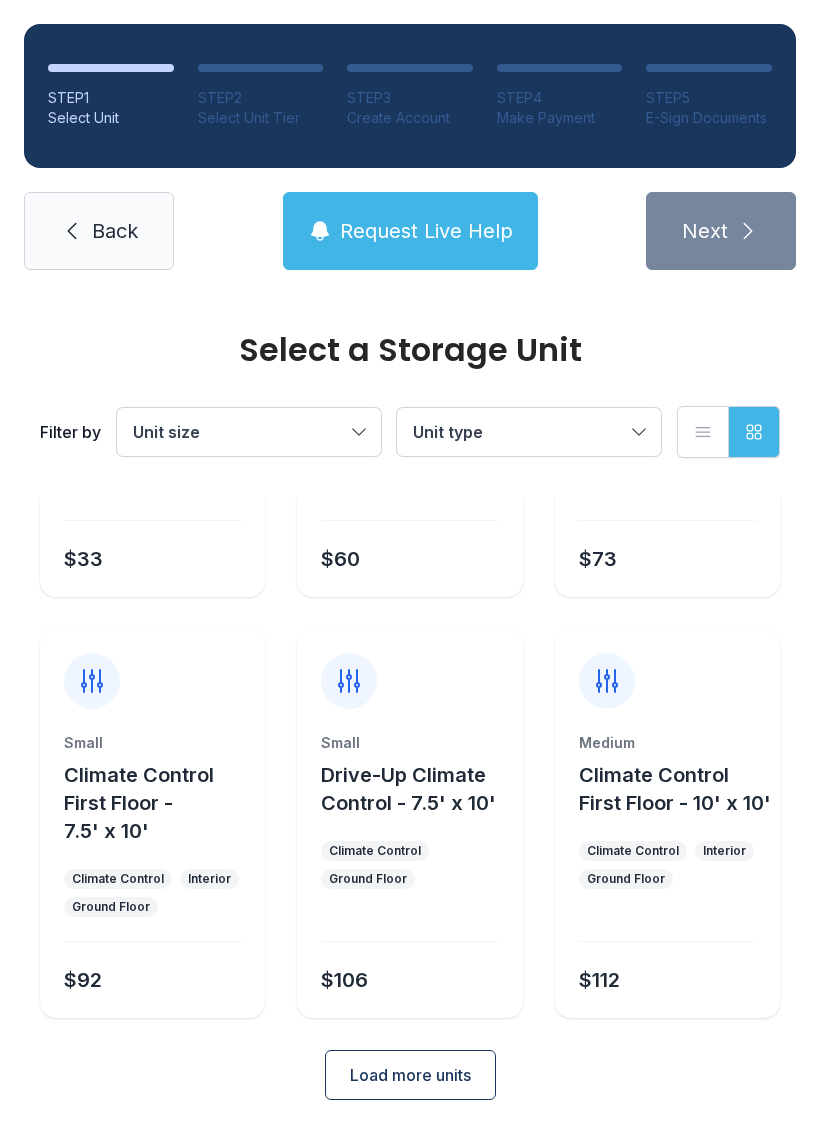 scroll, scrollTop: 266, scrollLeft: 0, axis: vertical 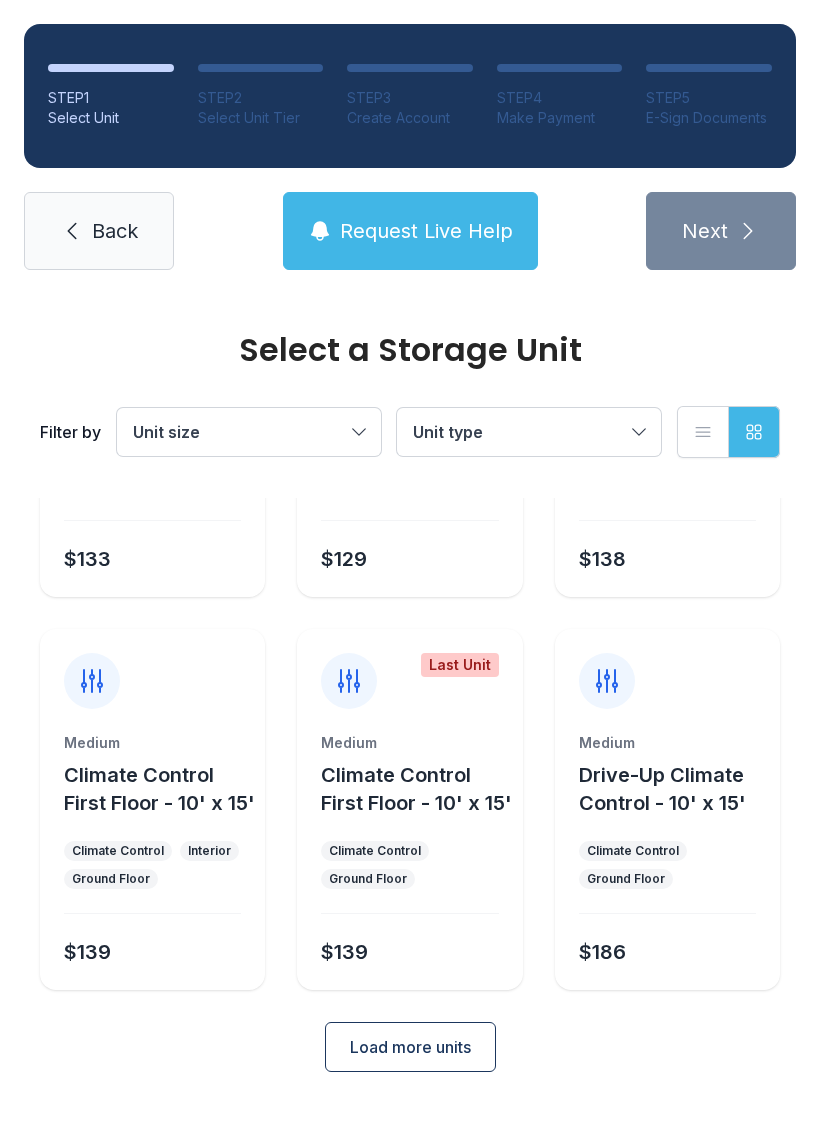 click on "Load more units" at bounding box center (410, 1047) 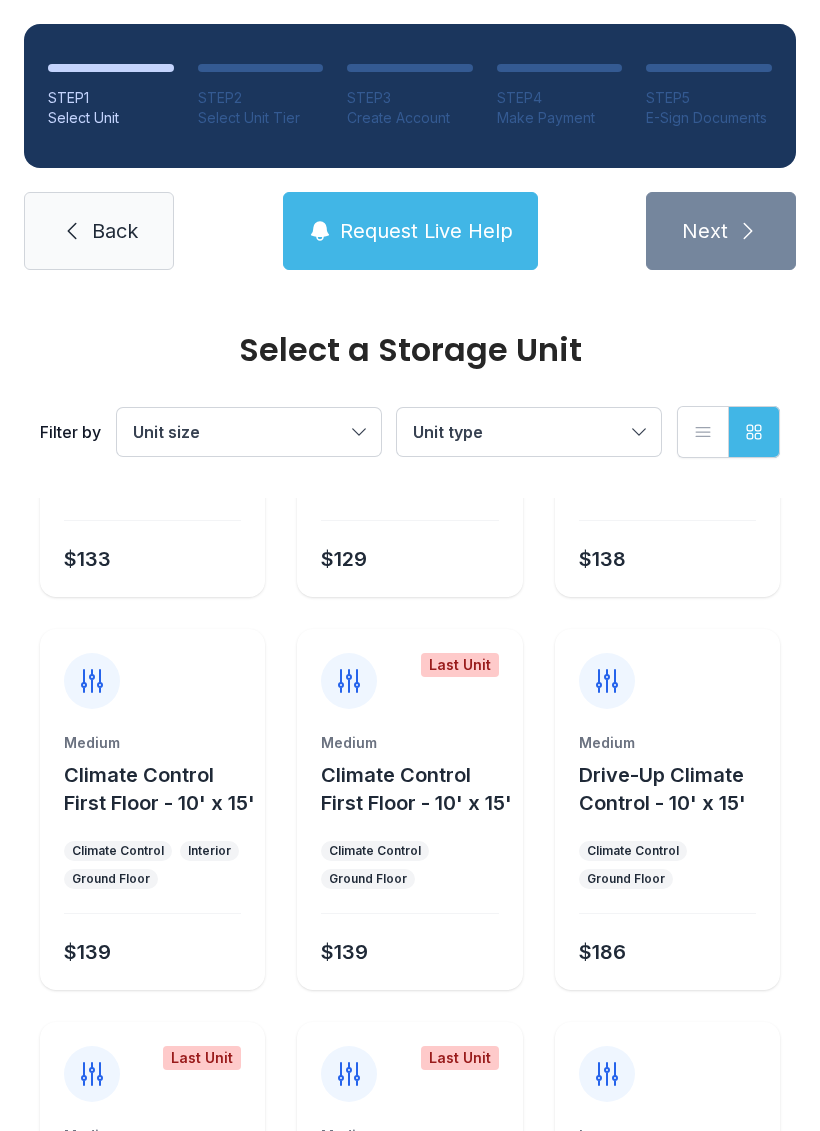 click on "Last Unit" at bounding box center [409, 1062] 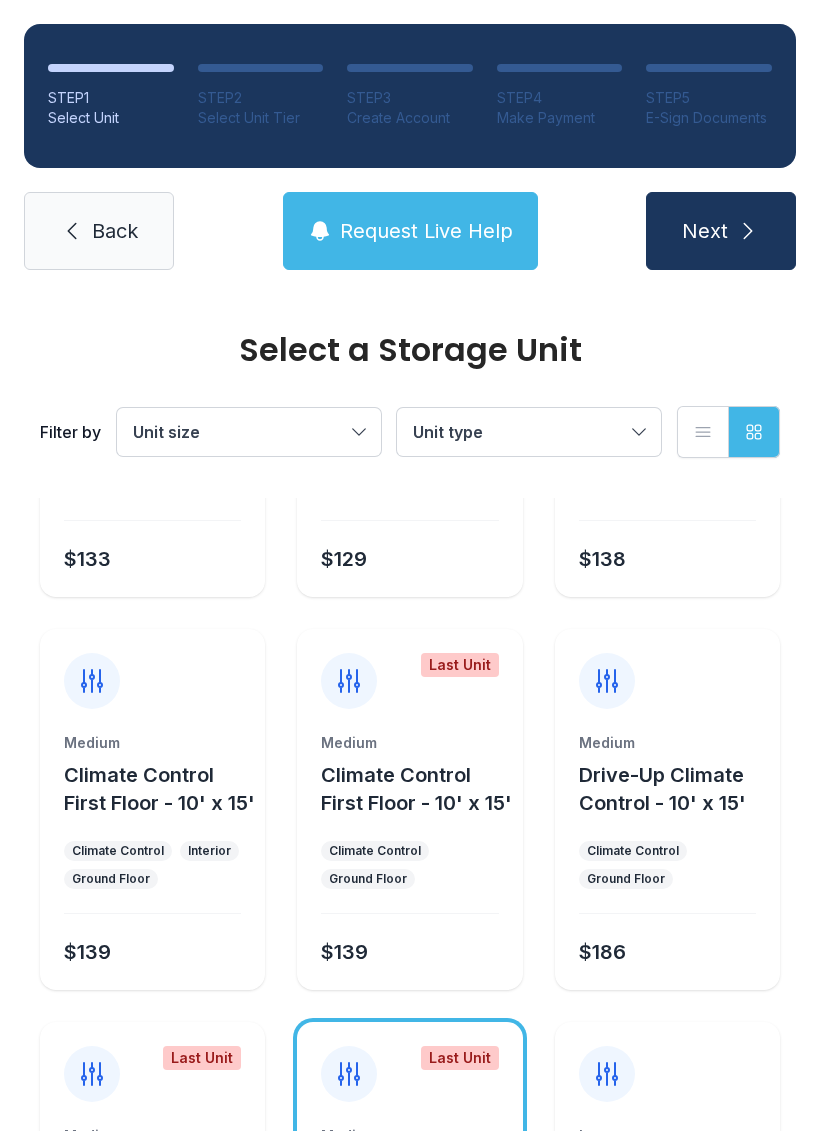 click on "Next" at bounding box center (705, 231) 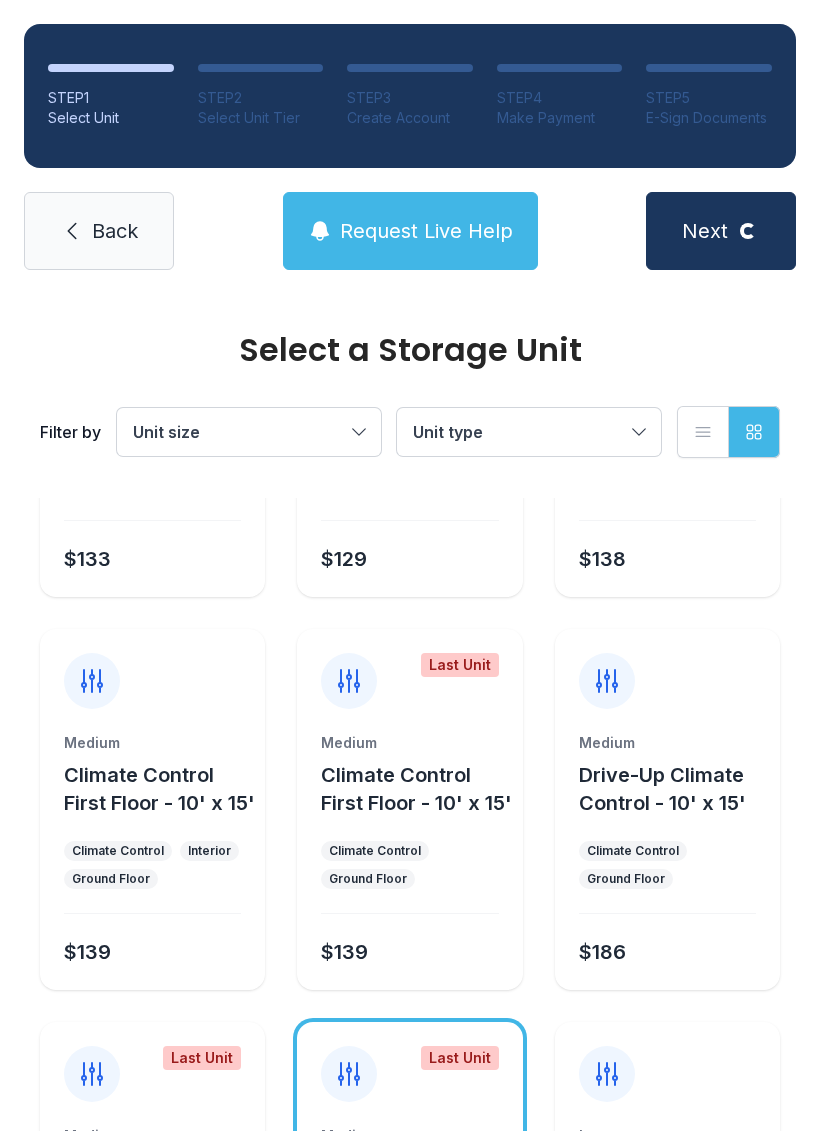 scroll, scrollTop: 0, scrollLeft: 0, axis: both 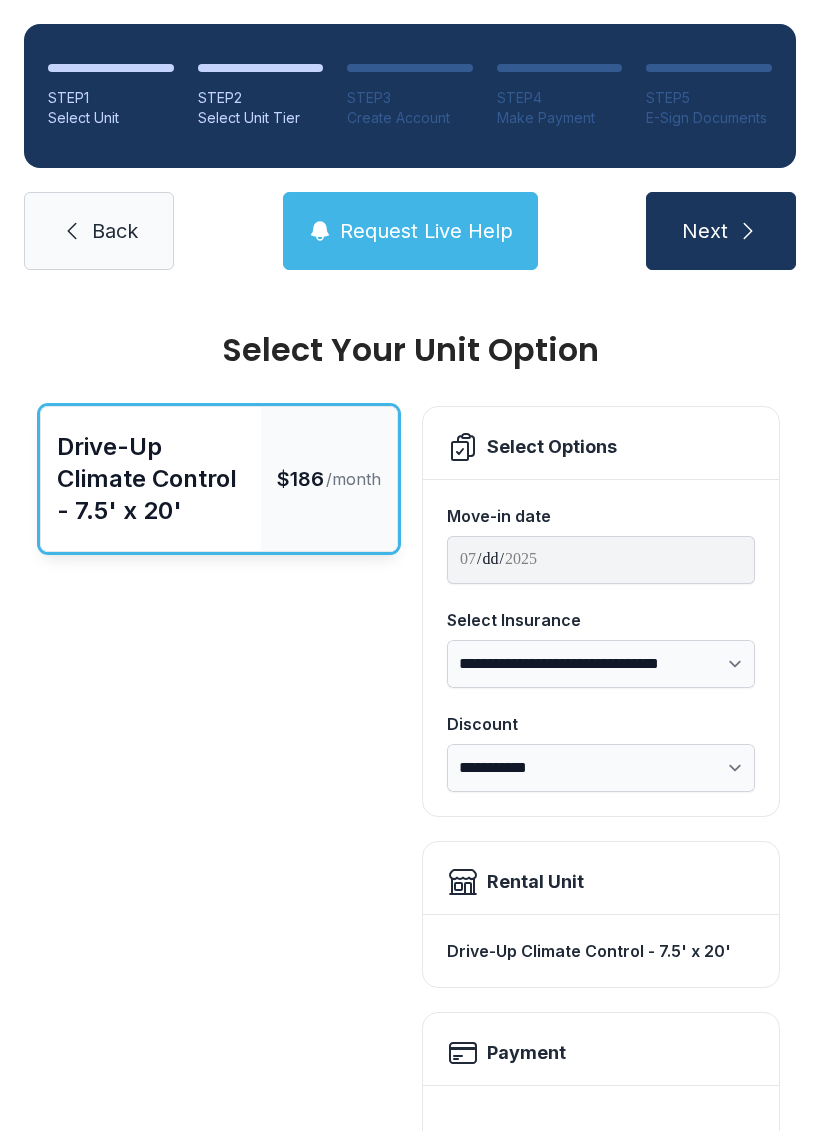 click on "Next" at bounding box center (705, 231) 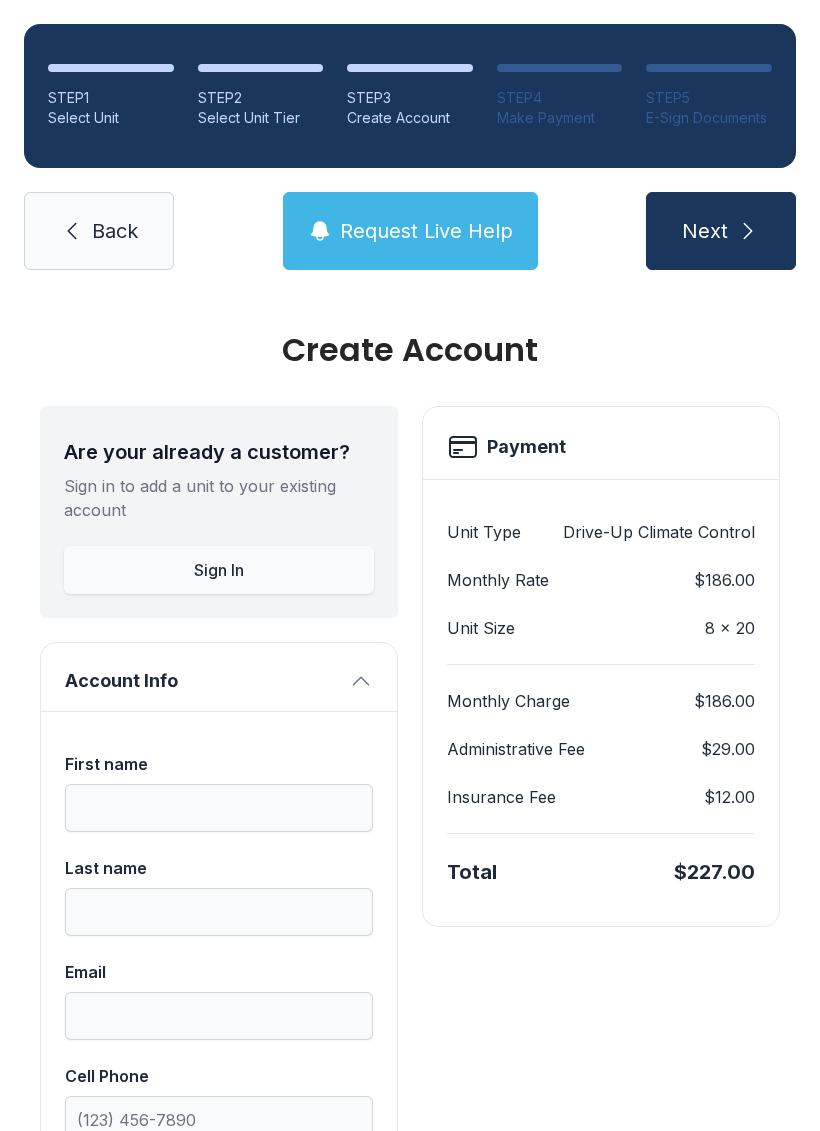 click on "STEP  1 Select Unit STEP  2 Select Unit Tier STEP  3 Create Account STEP  4 Make Payment STEP  5 E-Sign Documents Back Request Live Help Next" at bounding box center [410, 147] 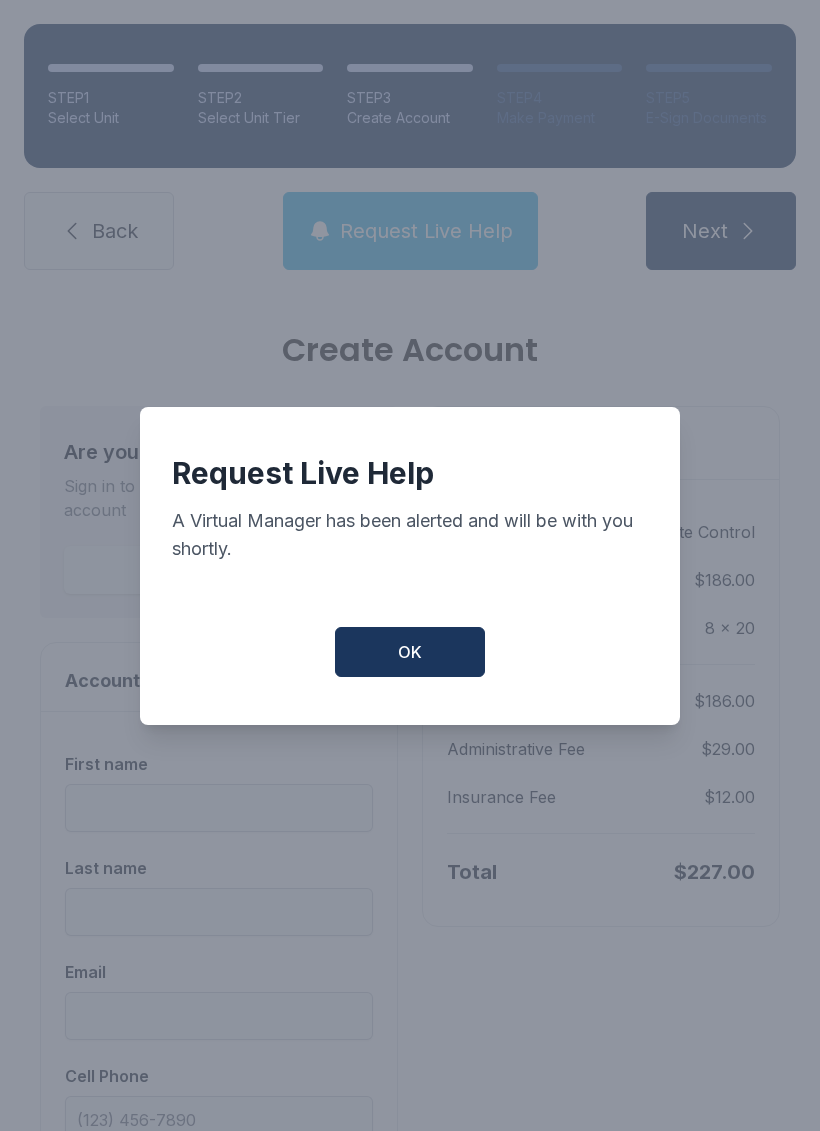 click on "OK" at bounding box center (410, 652) 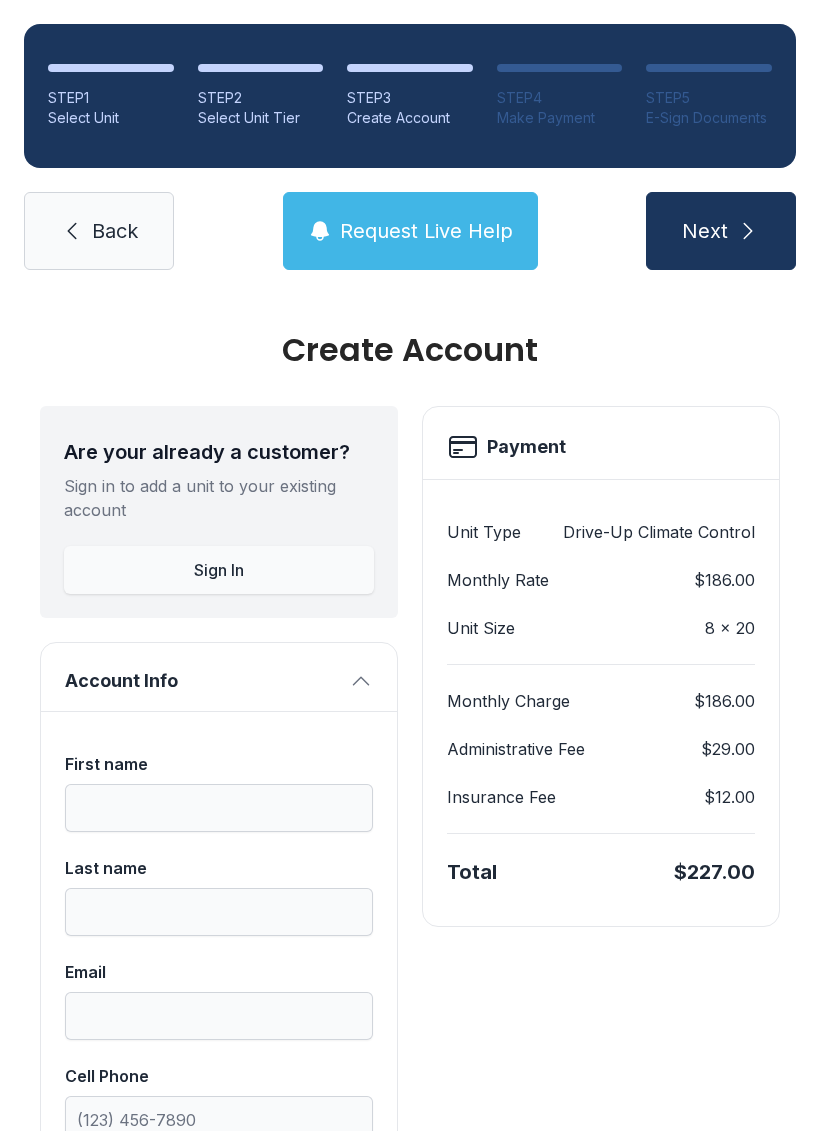 click on "Account Info" at bounding box center [219, 677] 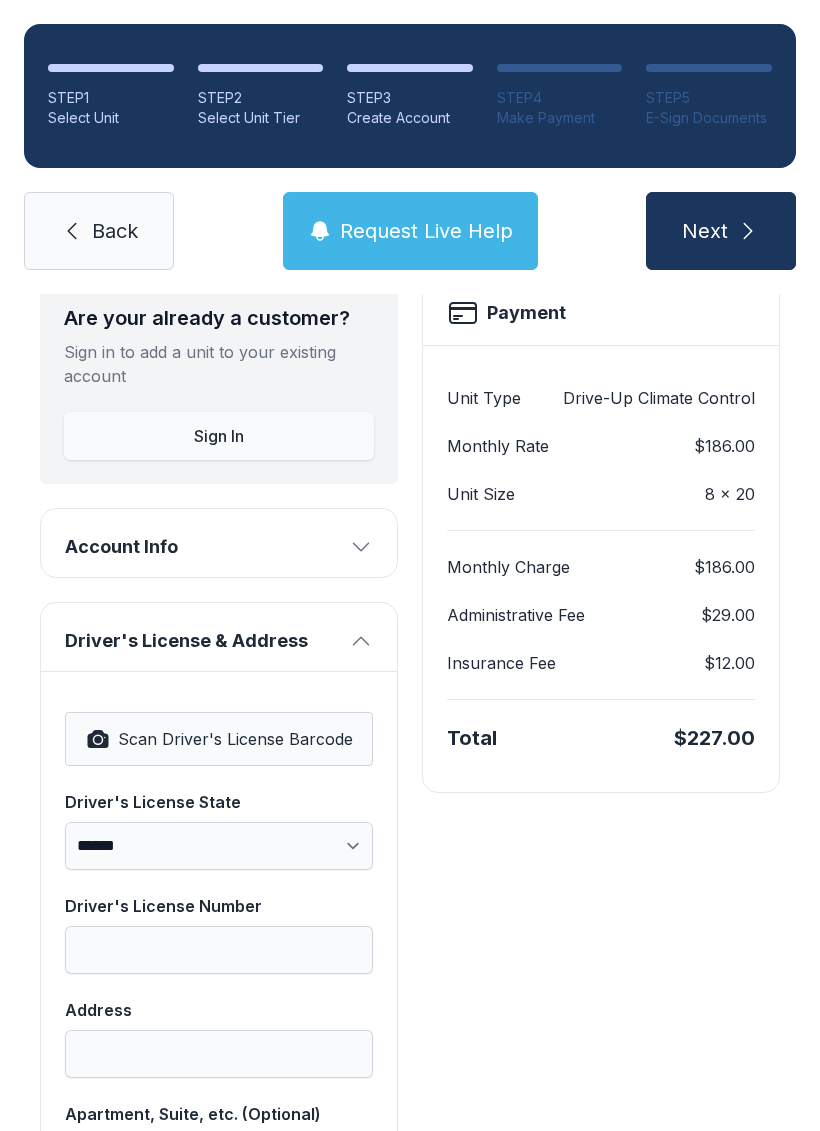 scroll, scrollTop: 132, scrollLeft: 0, axis: vertical 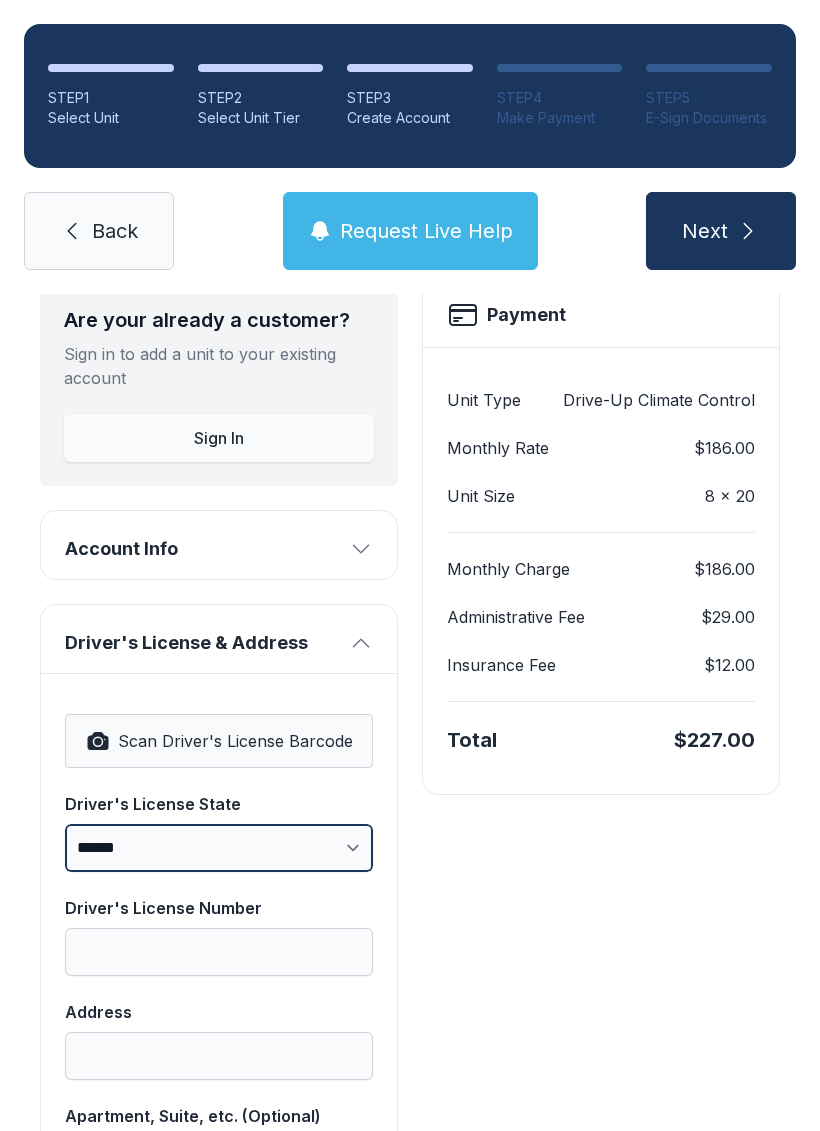 click on "**********" at bounding box center [219, 848] 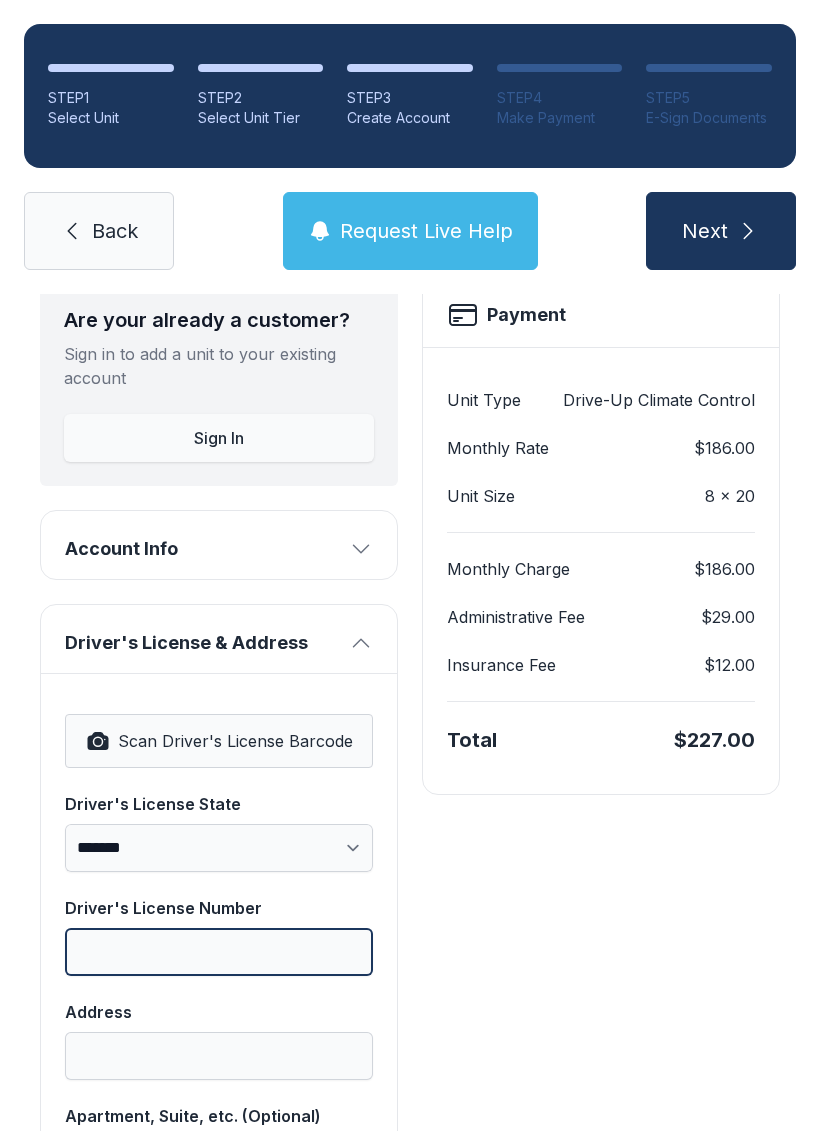 click on "Driver's License Number" at bounding box center [219, 952] 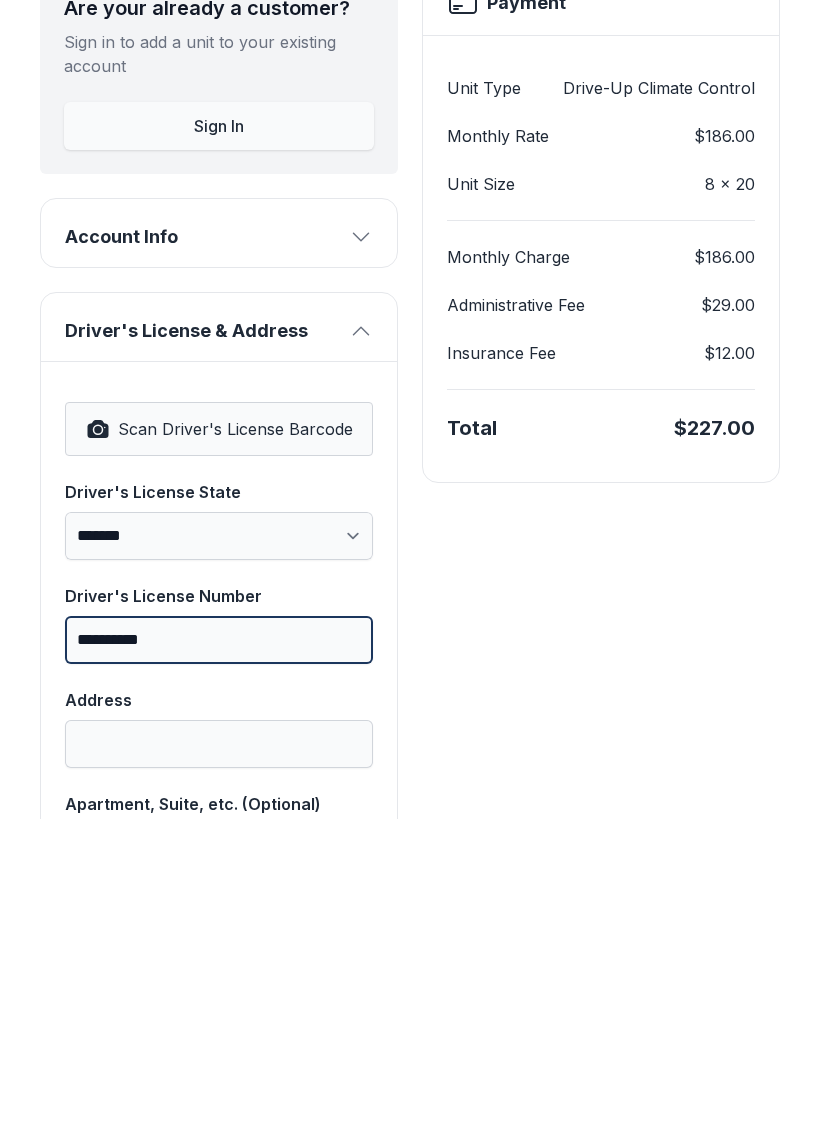 type on "**********" 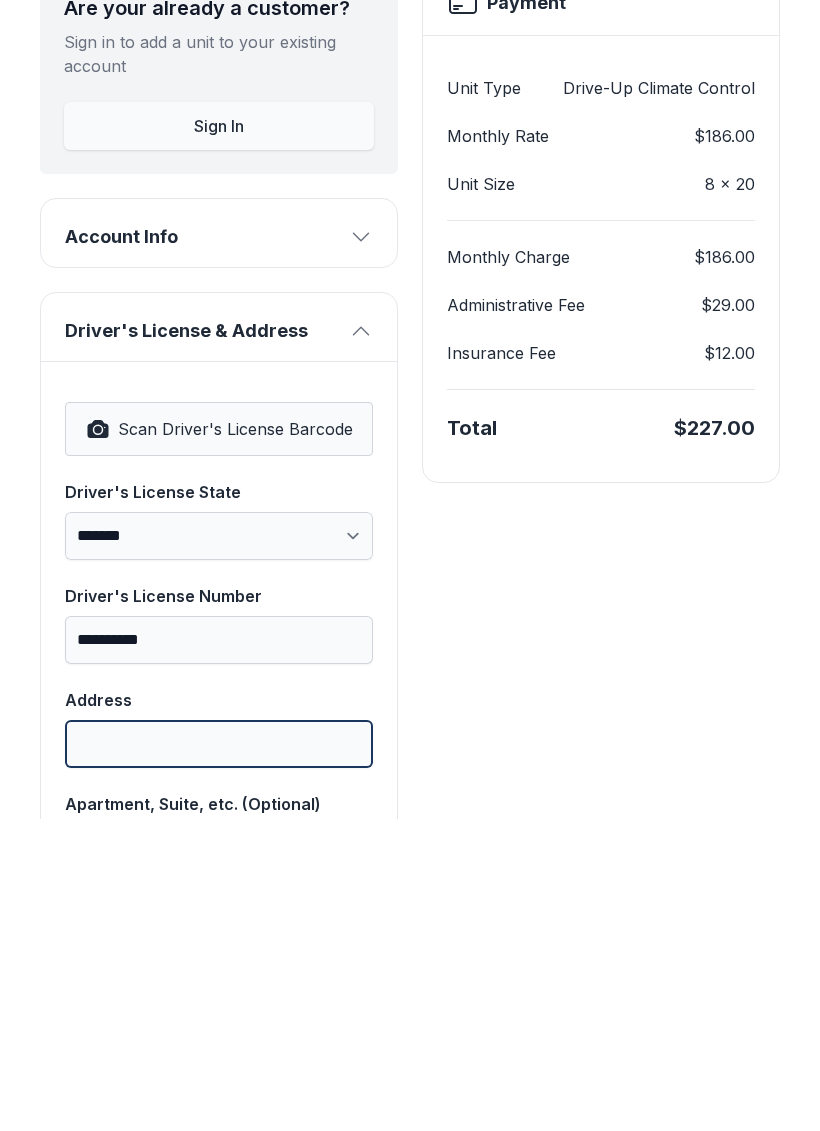 click on "Address" at bounding box center [219, 1056] 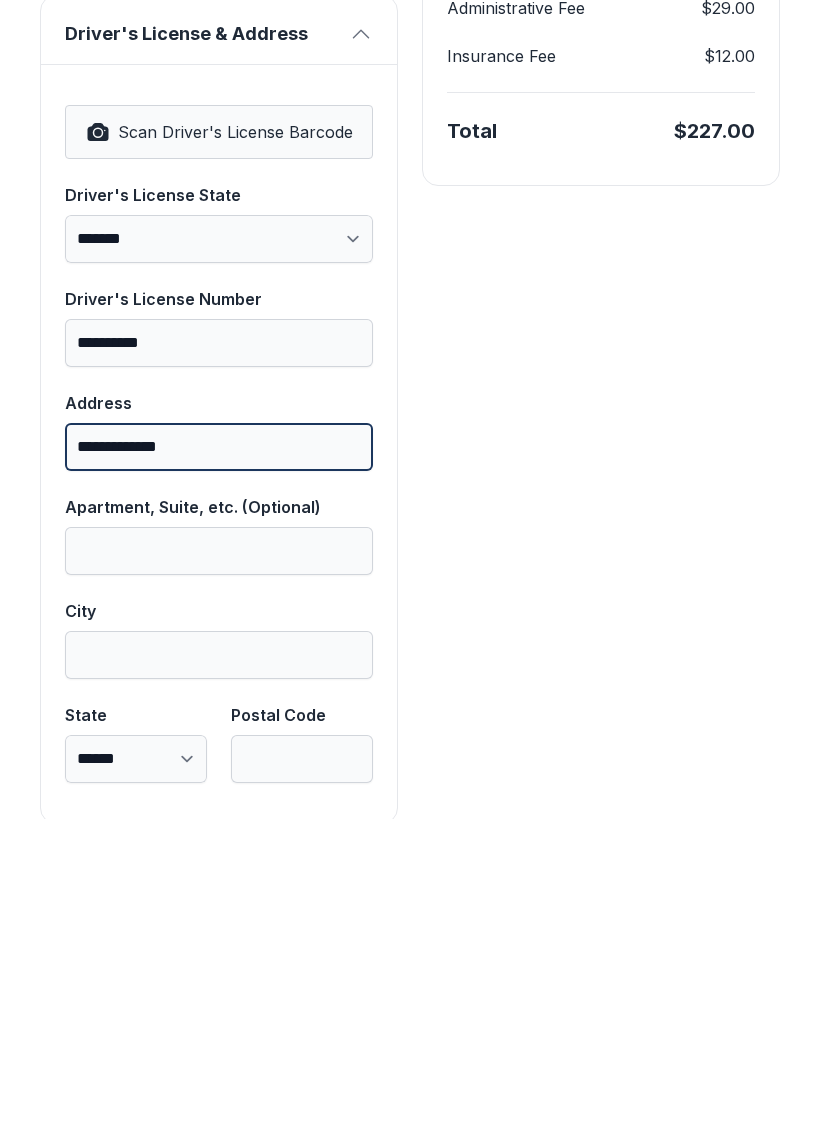 scroll, scrollTop: 428, scrollLeft: 0, axis: vertical 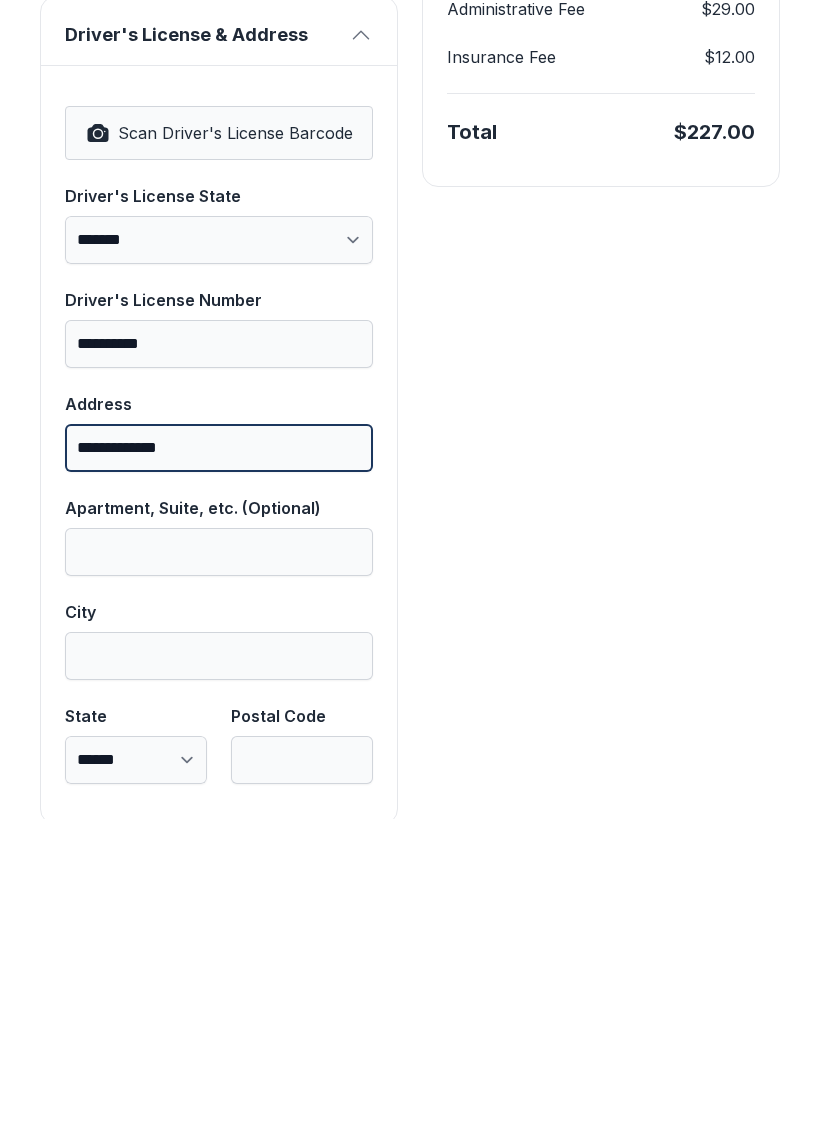 type on "**********" 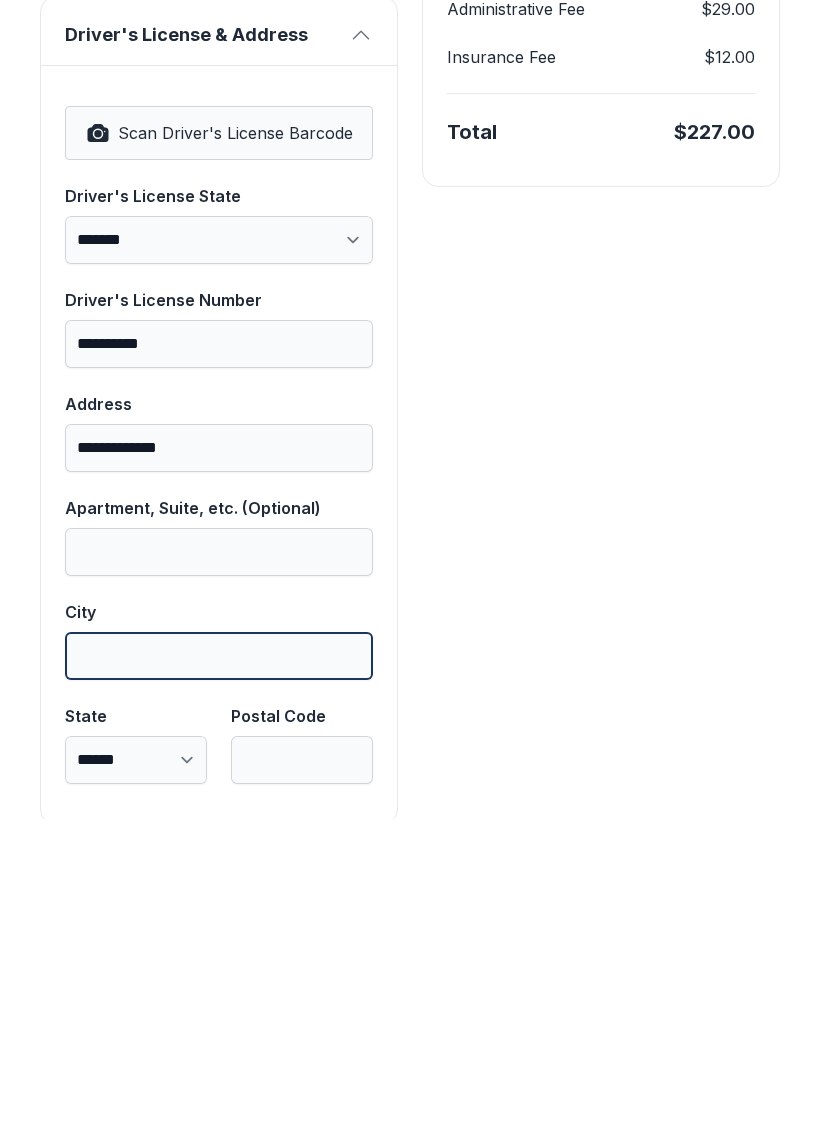 click on "City" at bounding box center (219, 968) 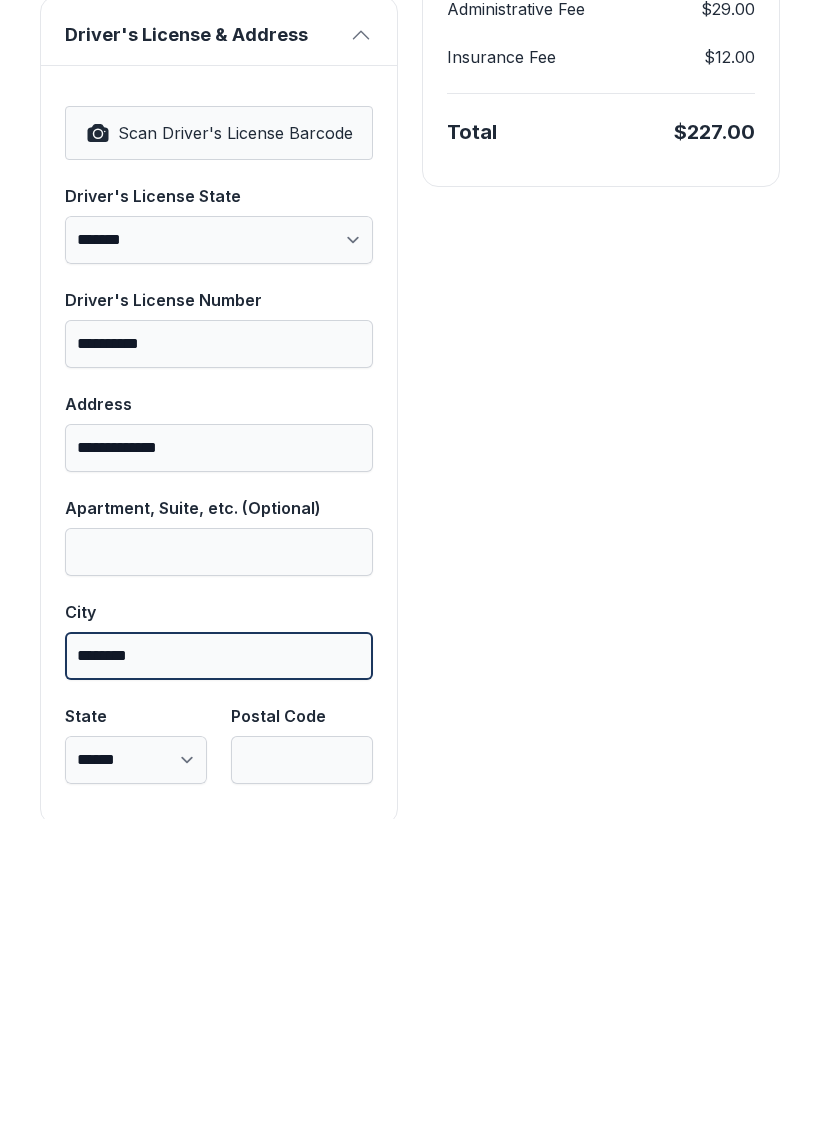 type on "*******" 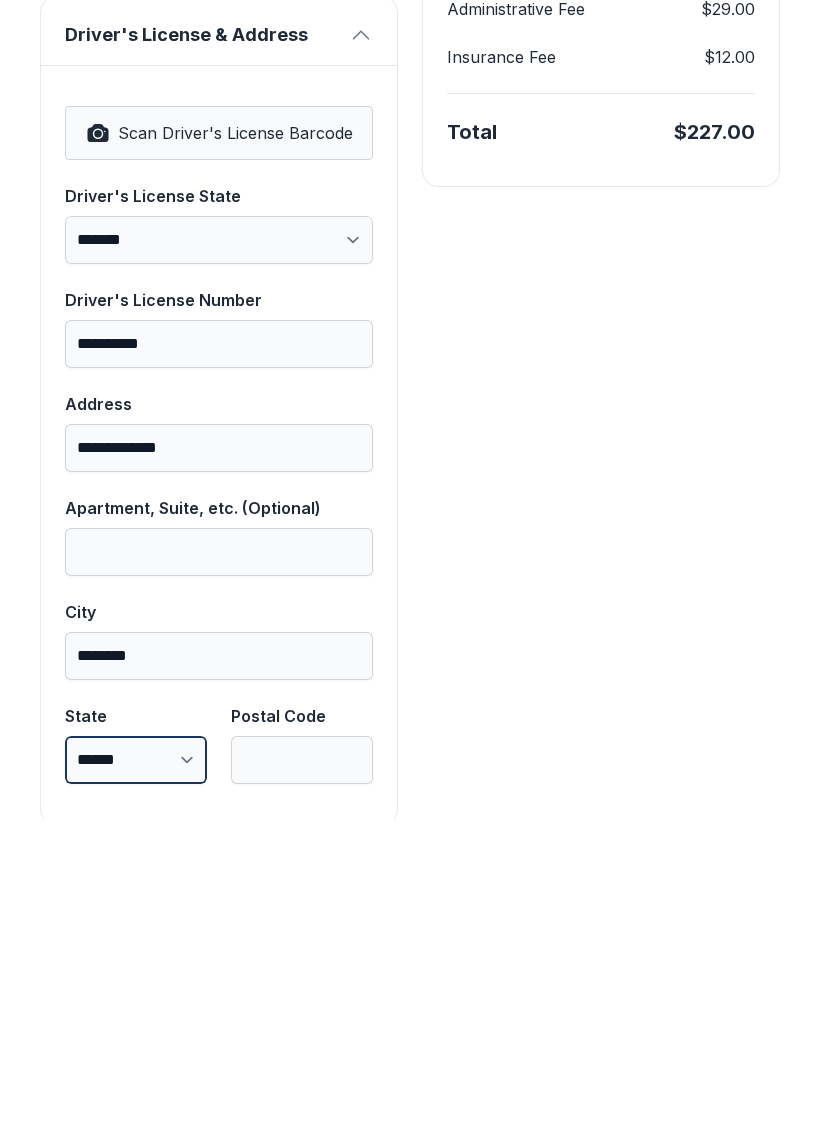 click on "**********" at bounding box center (136, 1072) 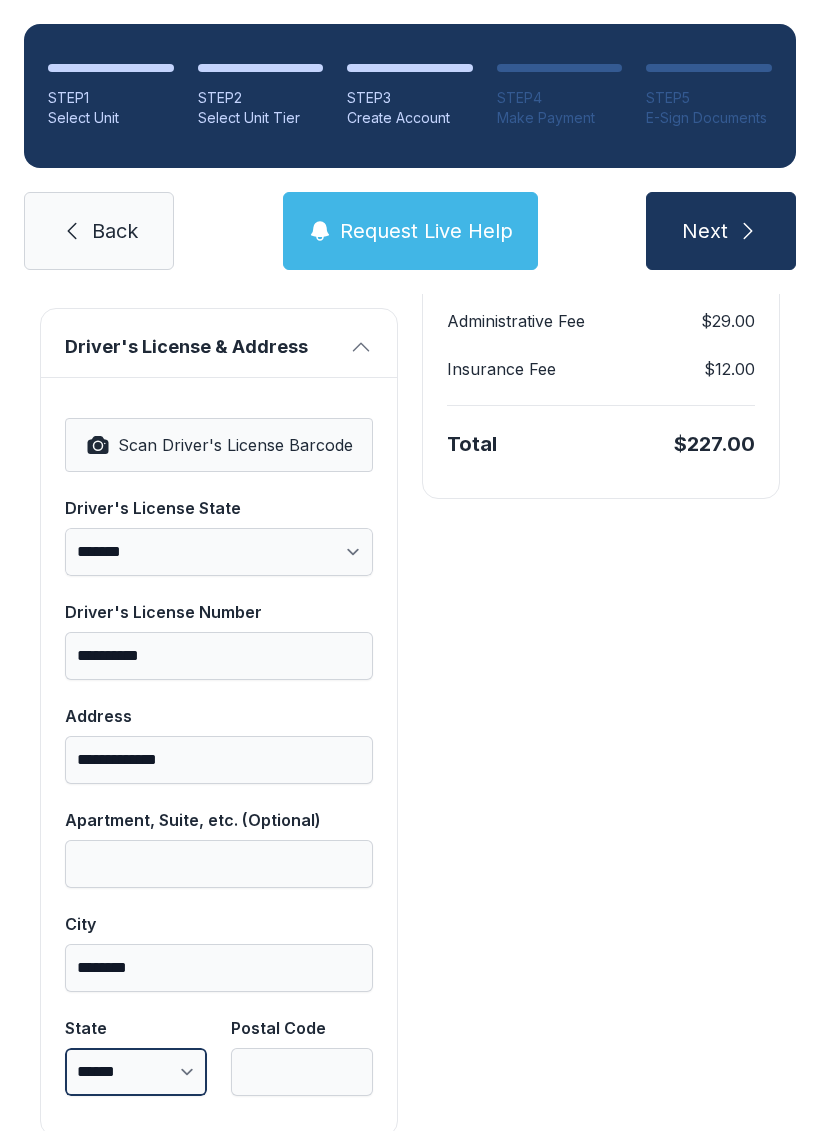 select on "**" 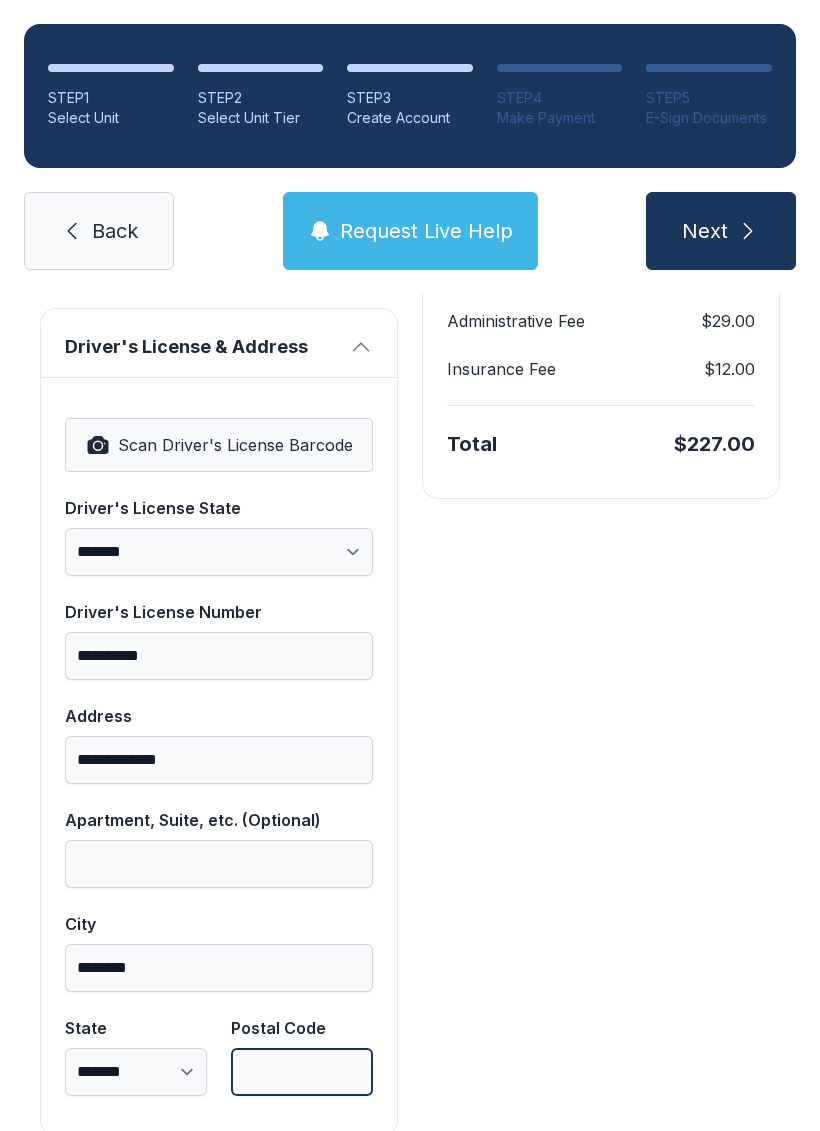 click on "Postal Code" at bounding box center (302, 1072) 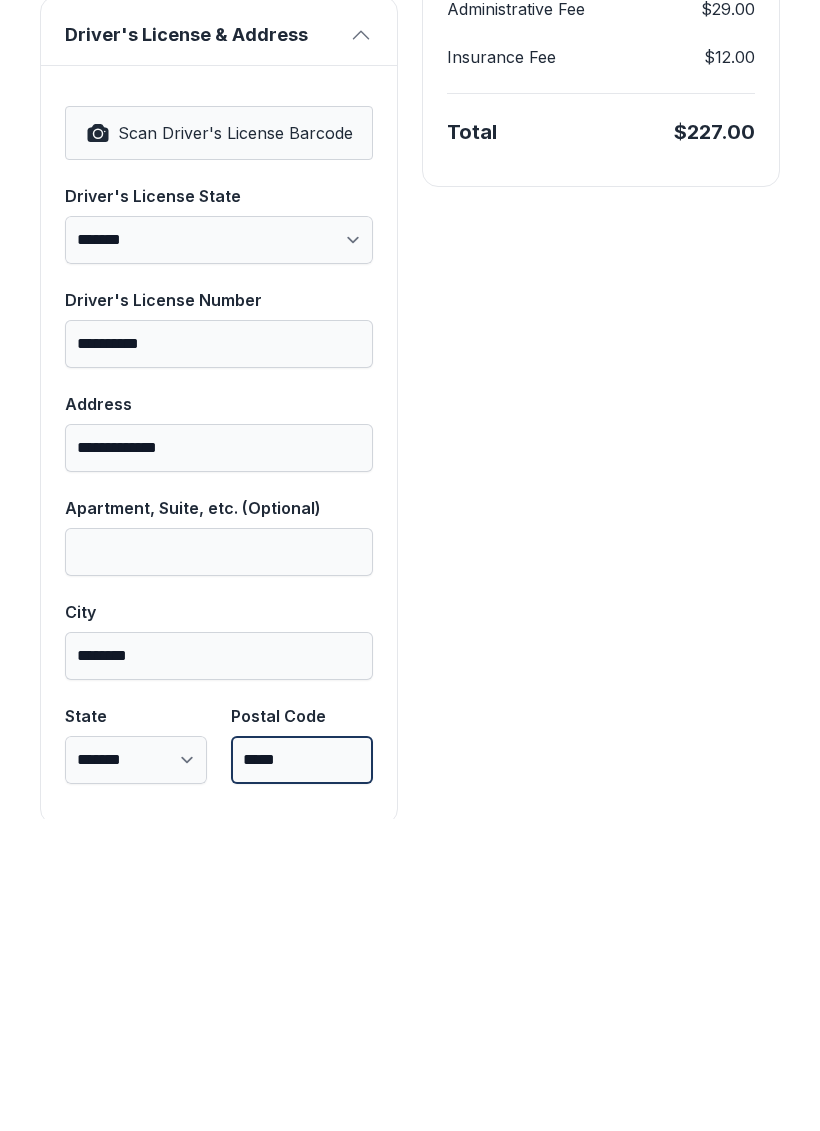 type on "*****" 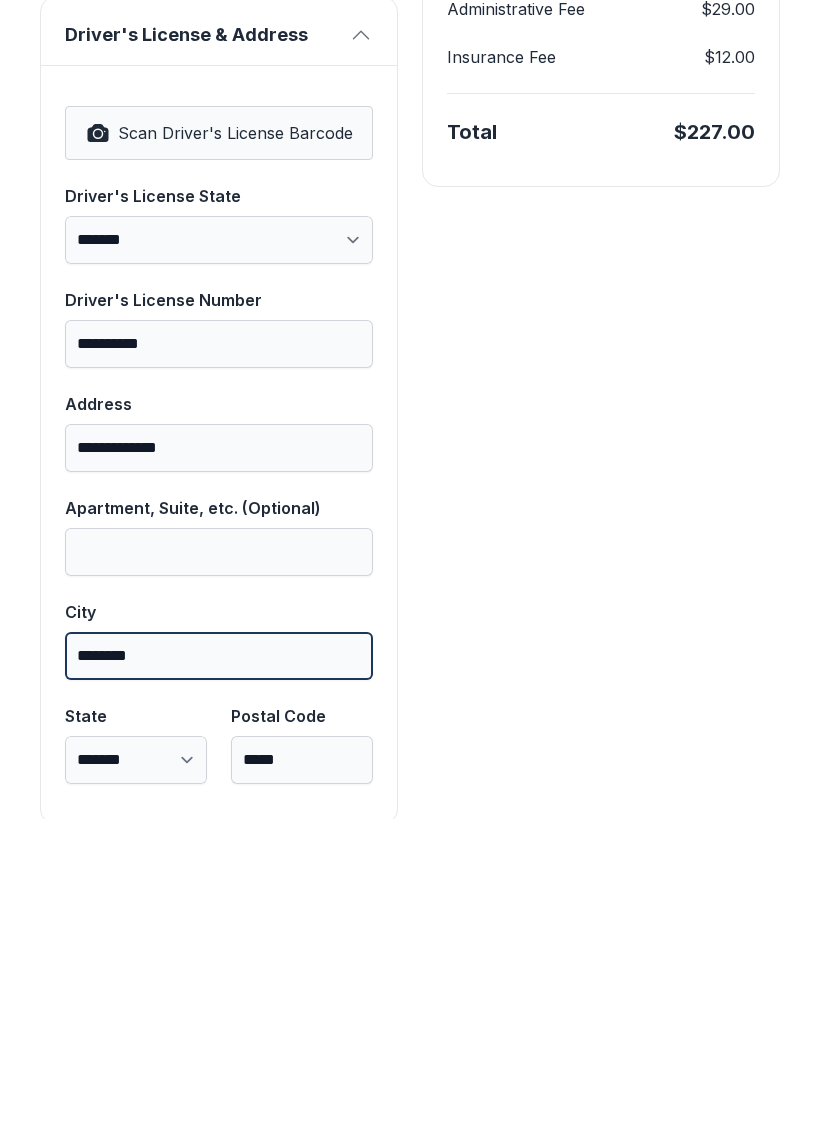 click on "*******" at bounding box center [219, 968] 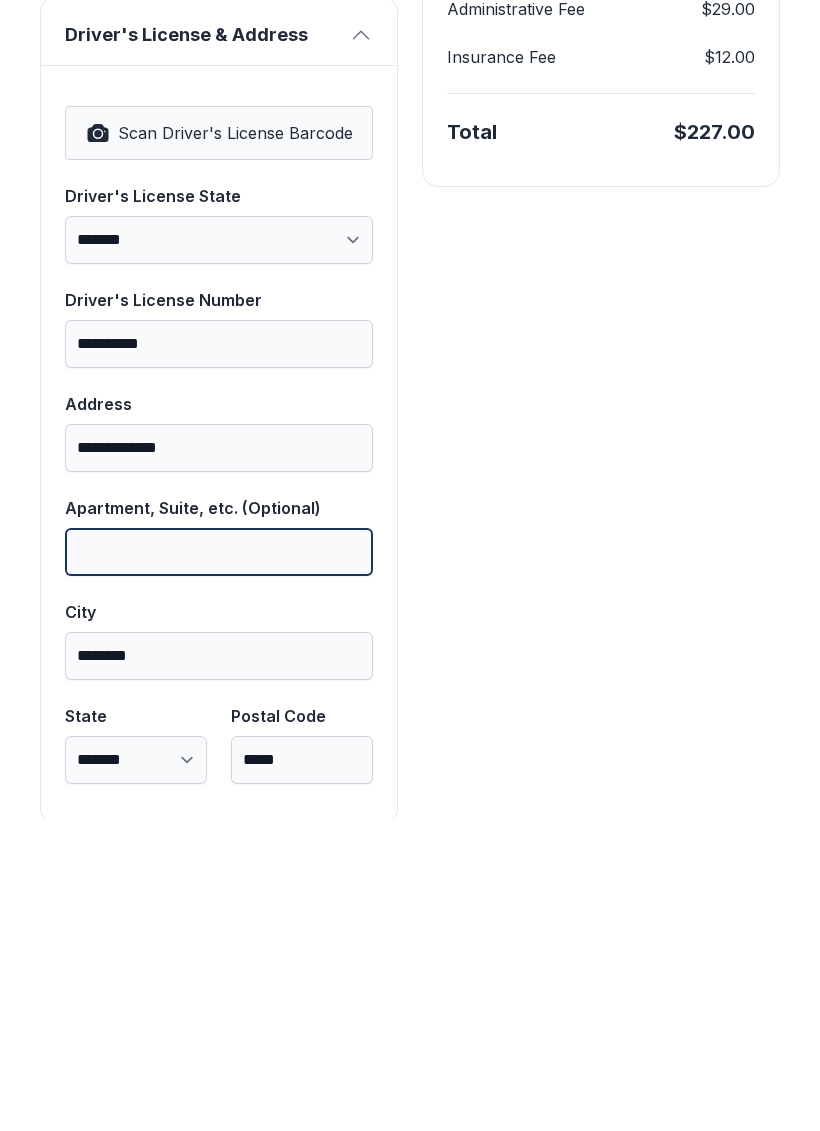 click on "Apartment, Suite, etc. (Optional)" at bounding box center [219, 864] 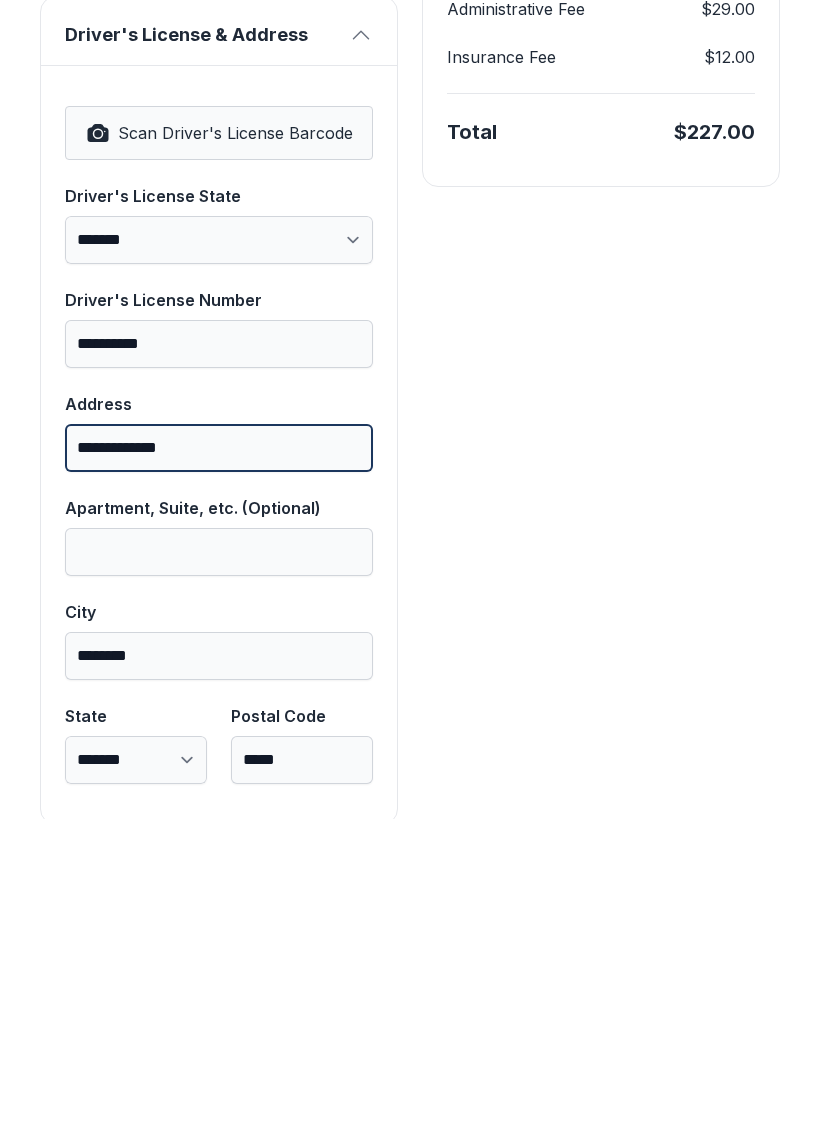 click on "**********" at bounding box center (219, 760) 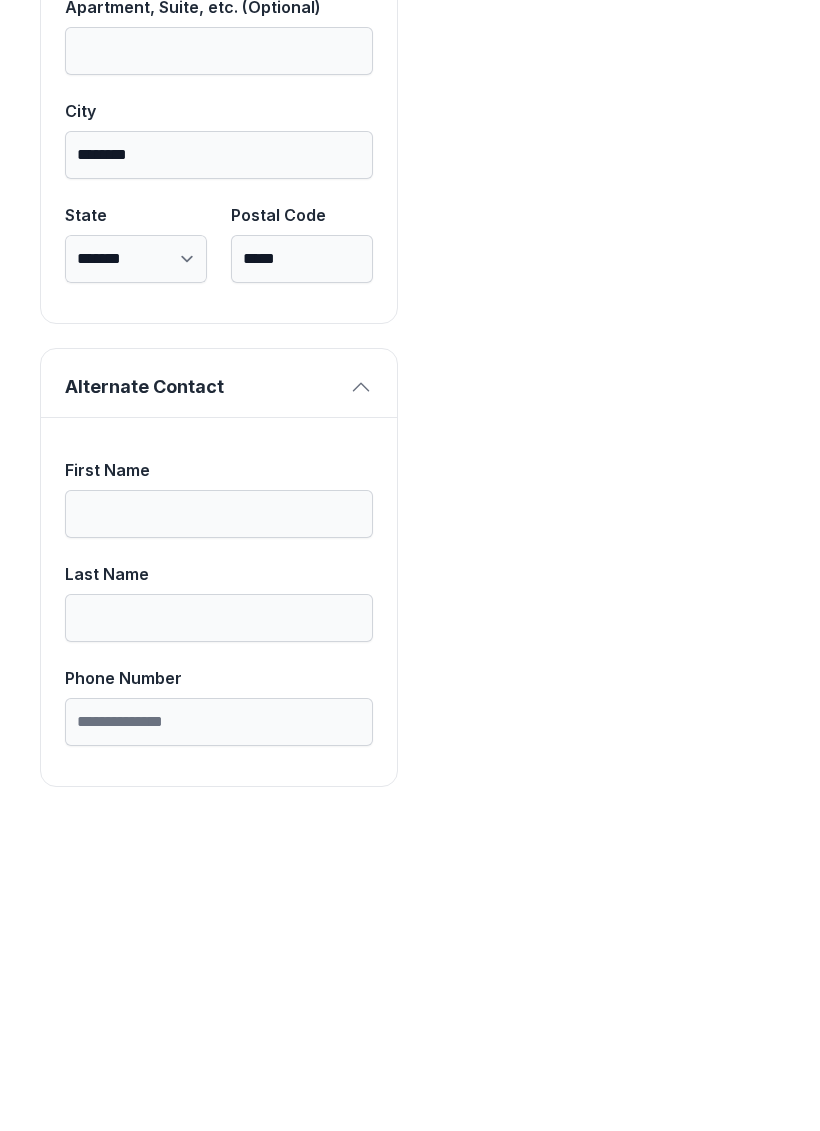 scroll, scrollTop: 928, scrollLeft: 0, axis: vertical 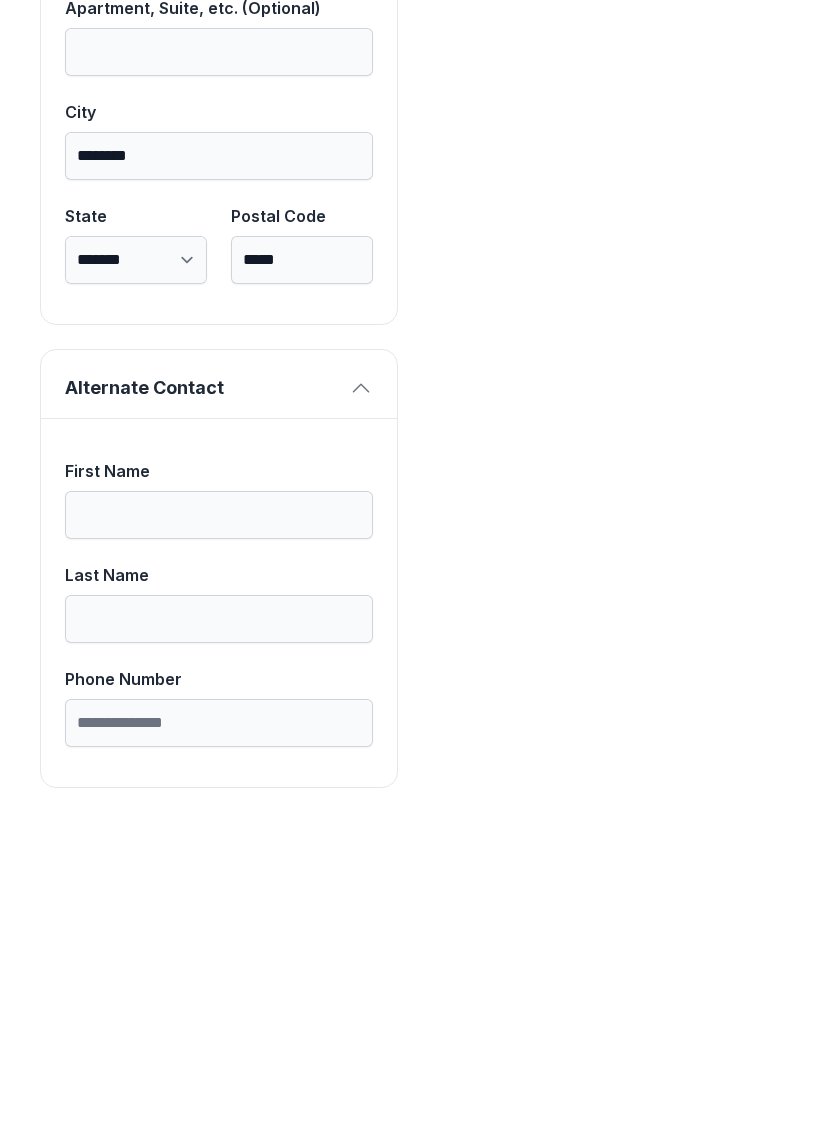 type on "**********" 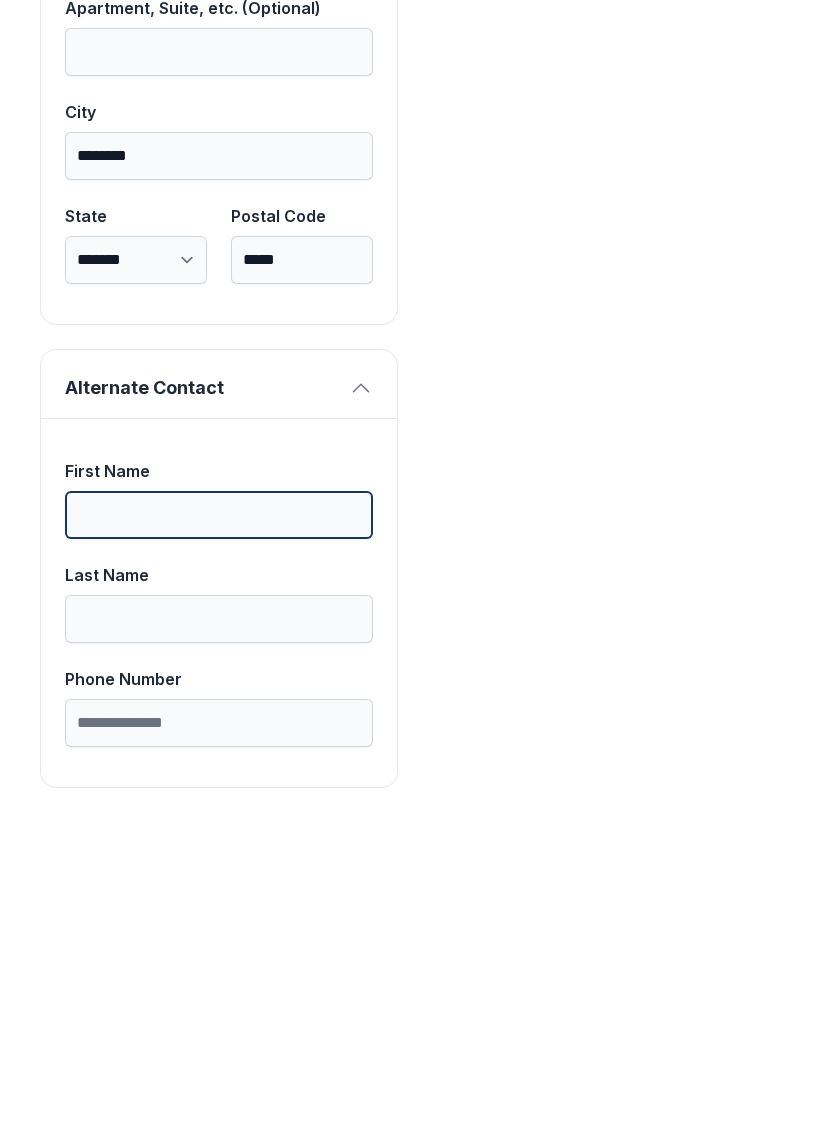 click on "First Name" at bounding box center (219, 827) 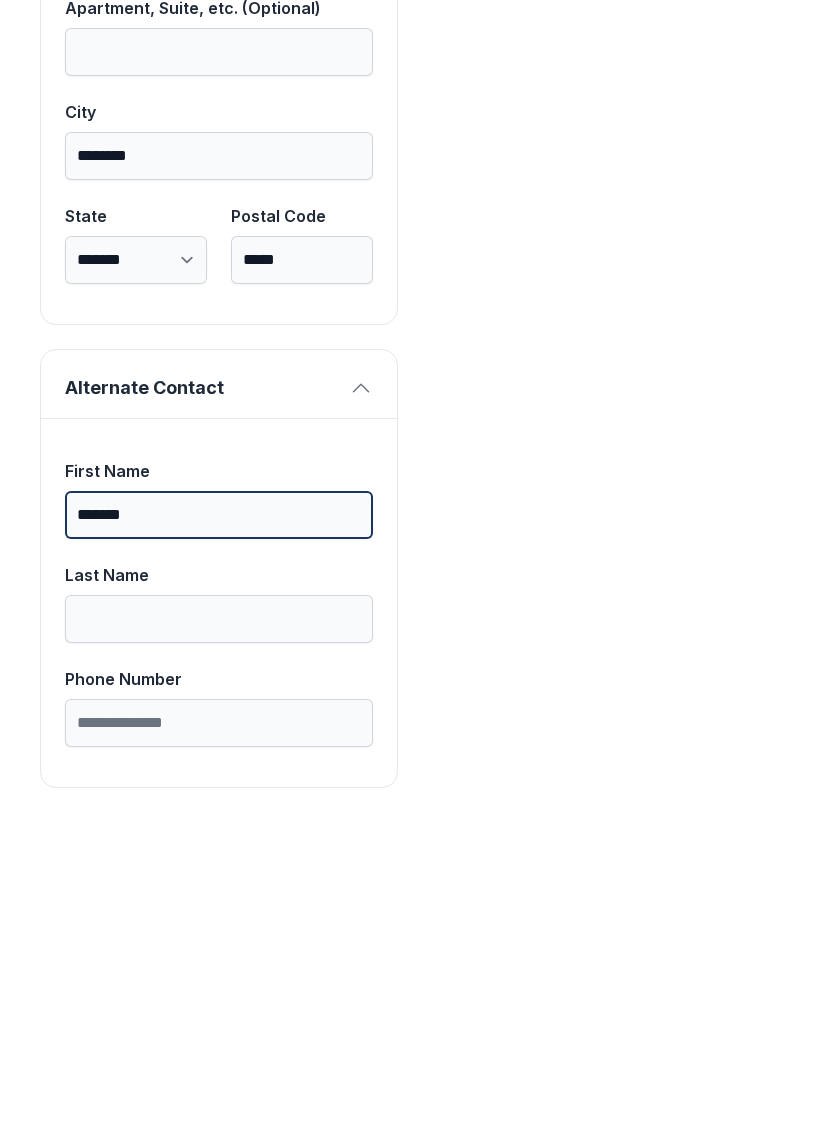 type on "*******" 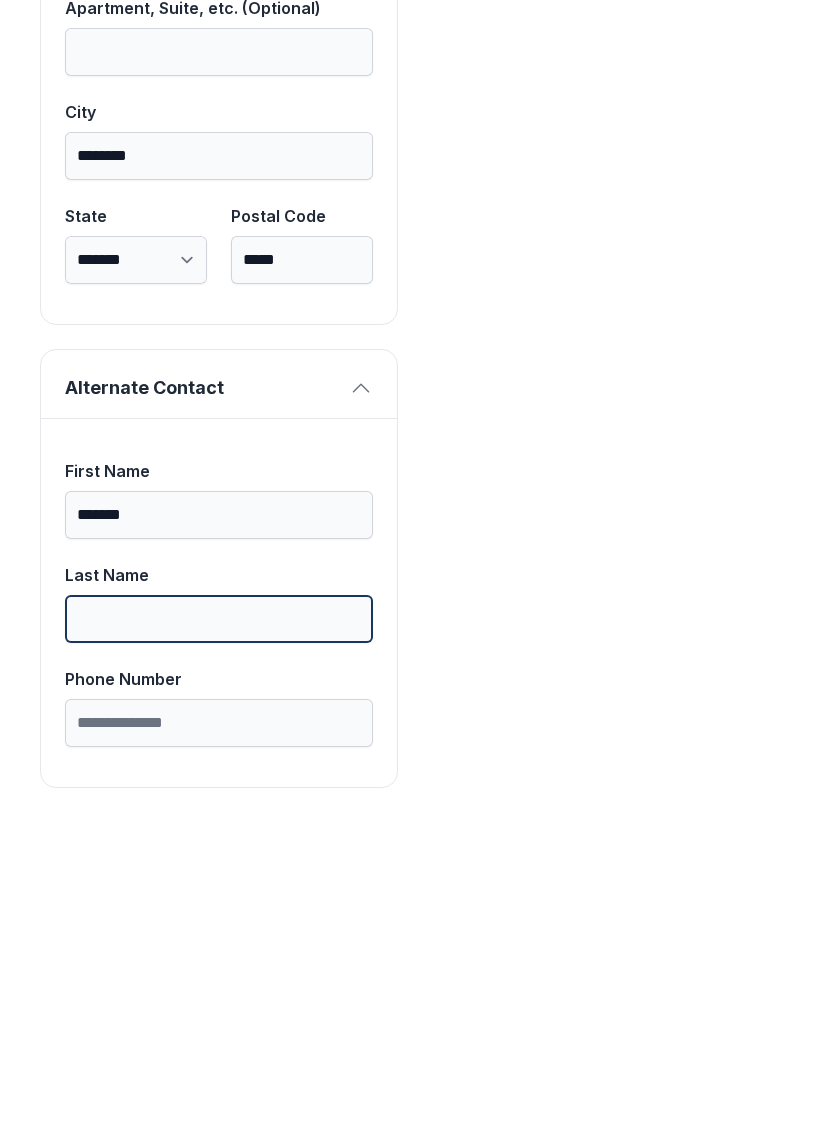 click on "Last Name" at bounding box center (219, 931) 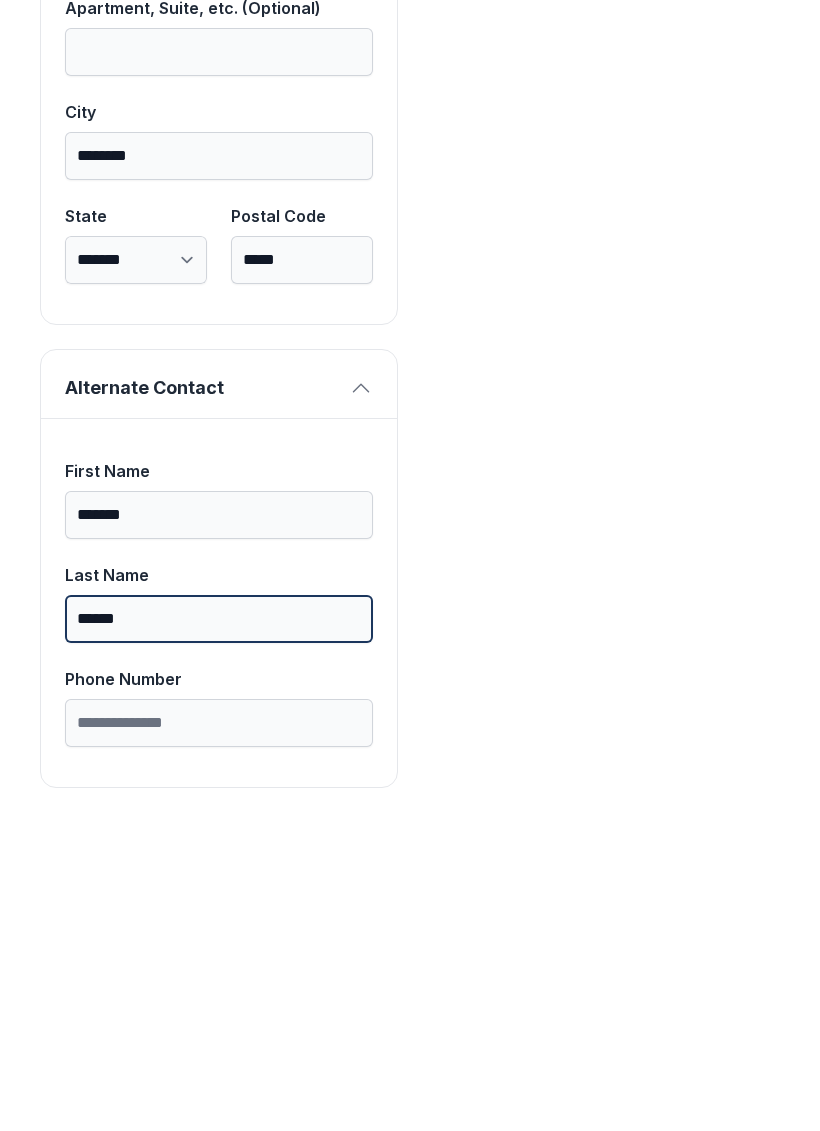 type on "*****" 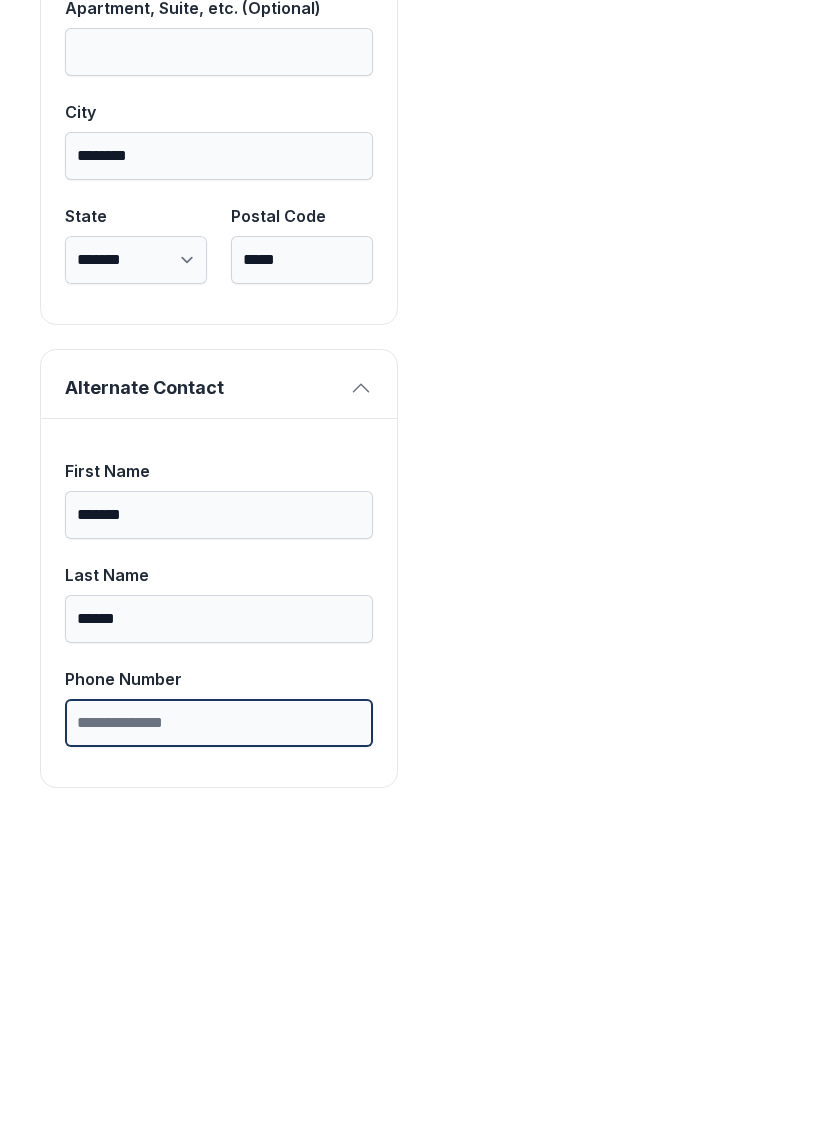 click on "Phone Number" at bounding box center [219, 1035] 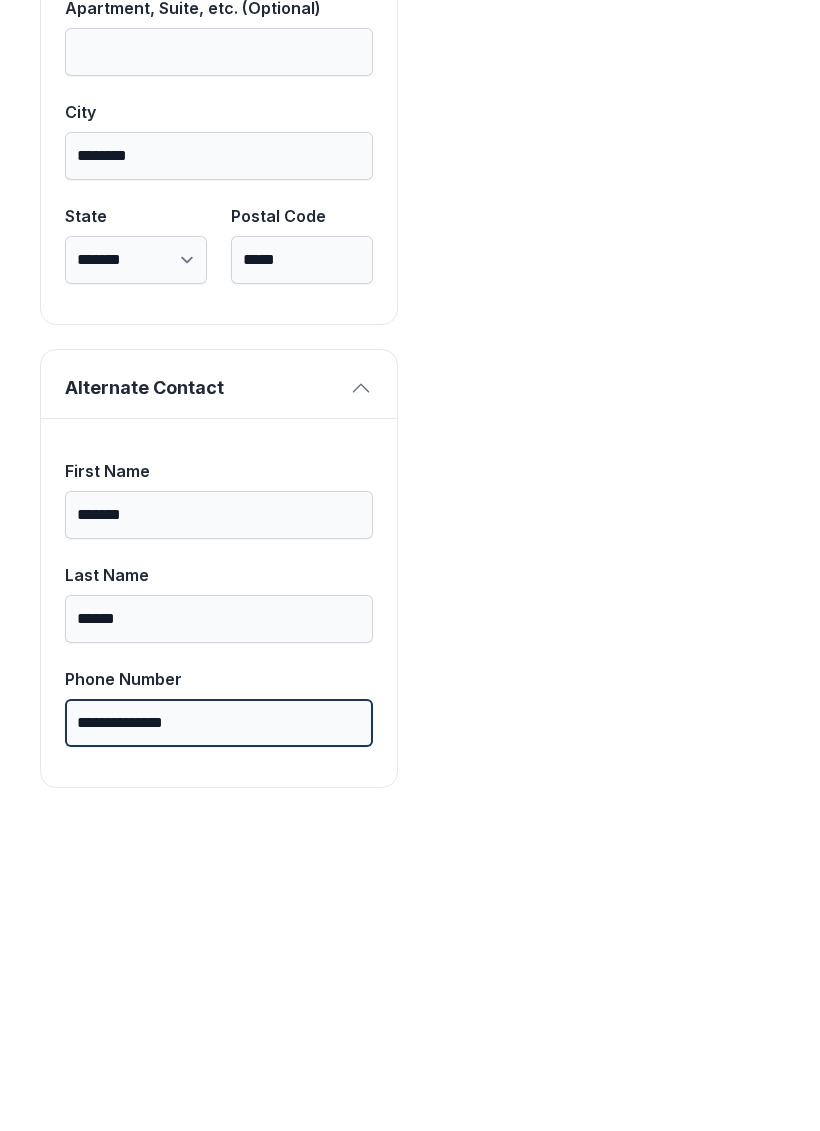 type on "**********" 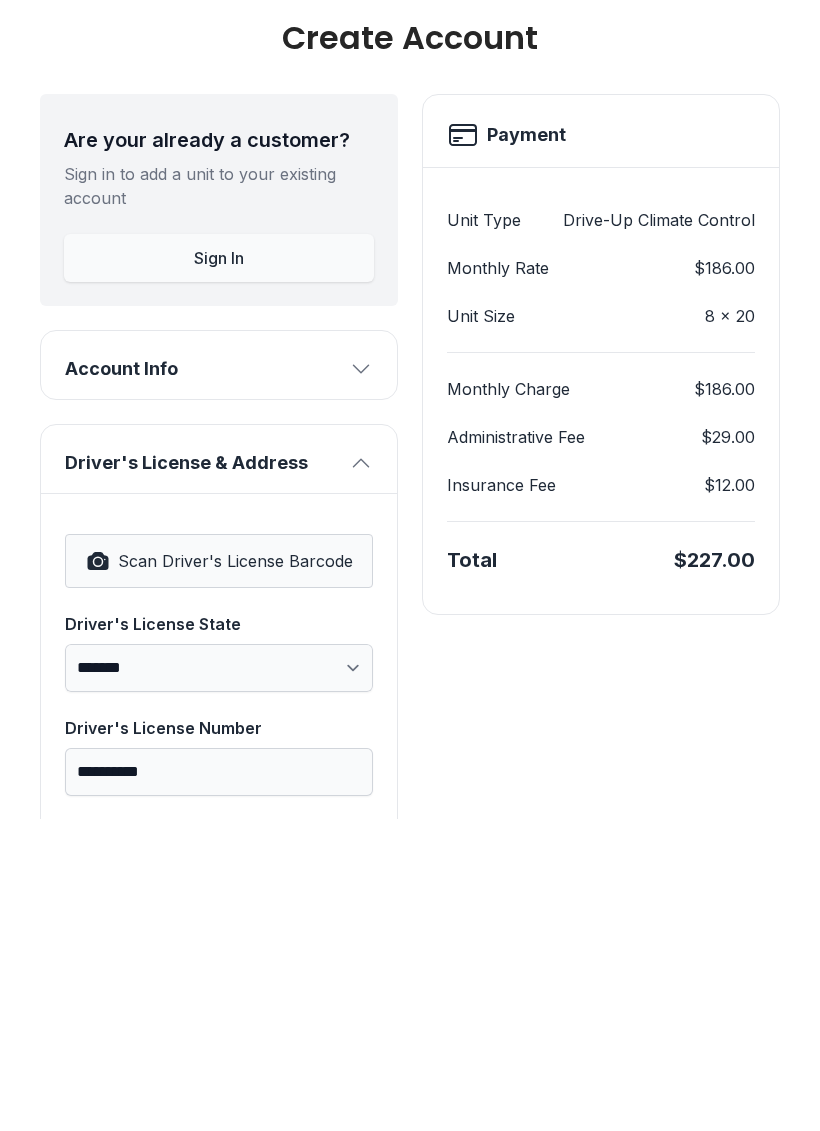 scroll, scrollTop: 0, scrollLeft: 0, axis: both 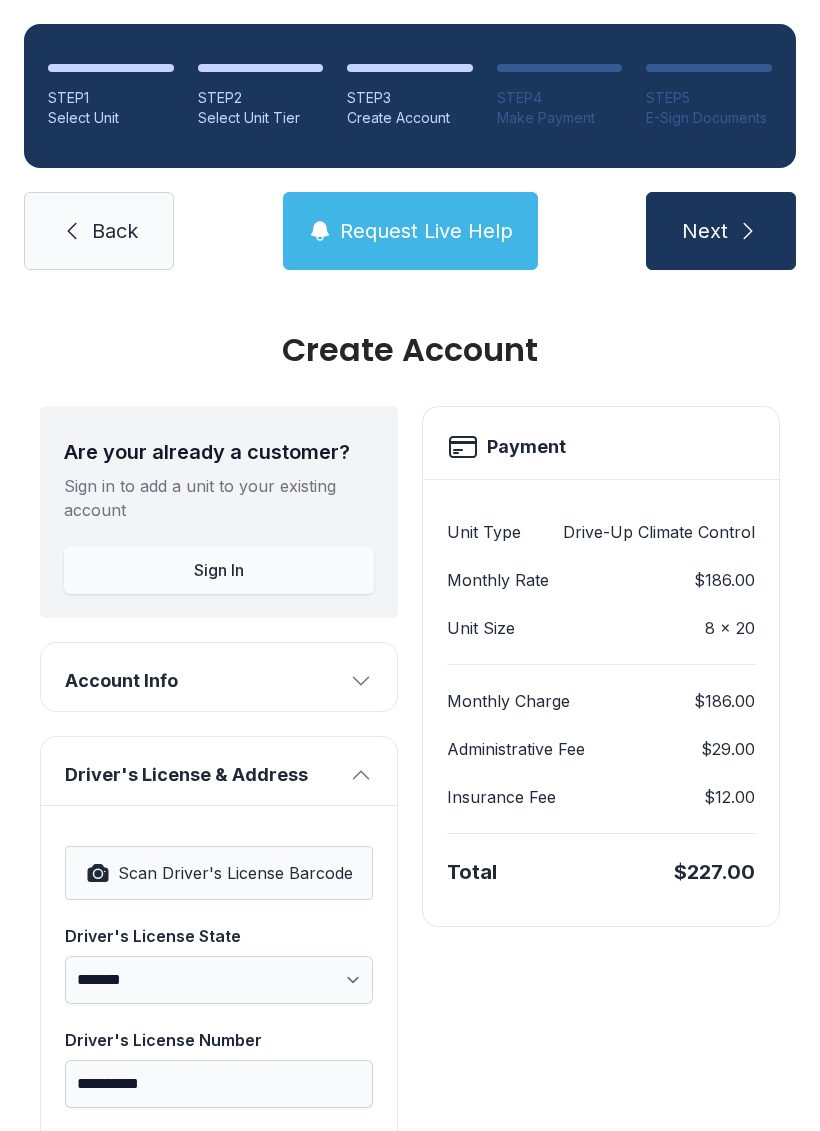 click on "Next" at bounding box center (721, 231) 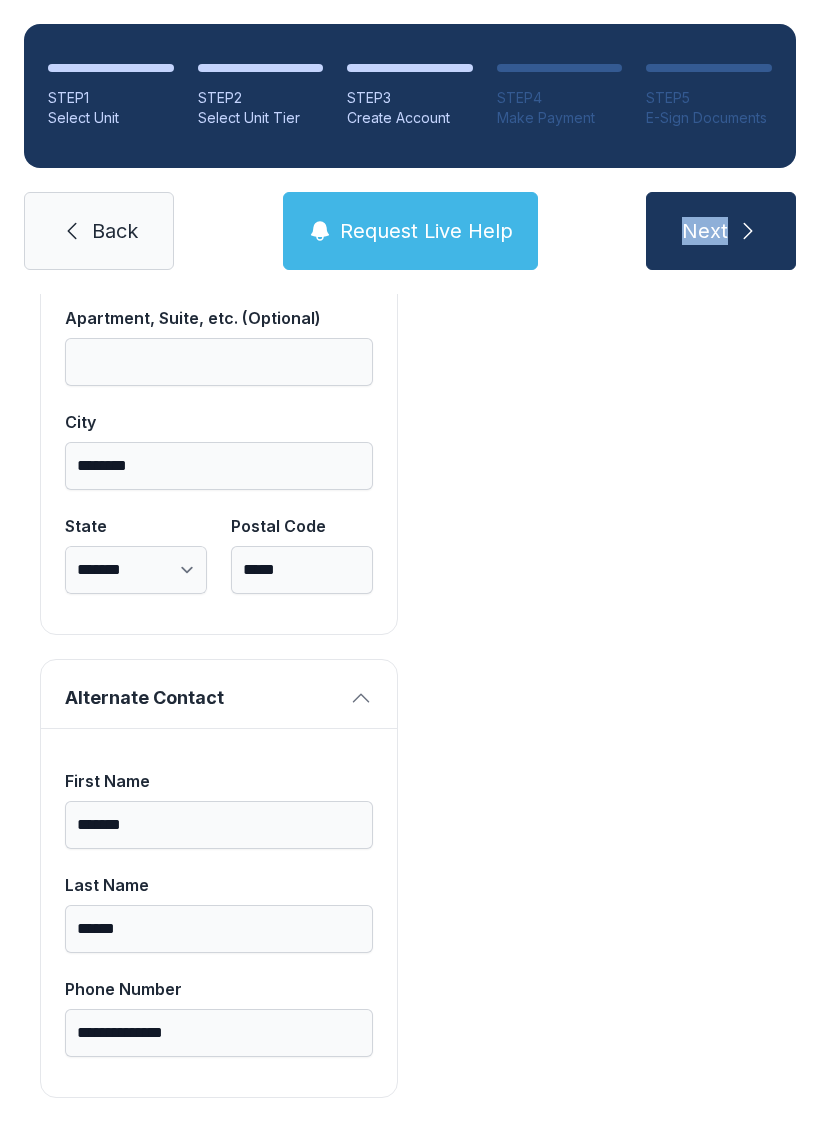 scroll, scrollTop: 928, scrollLeft: 0, axis: vertical 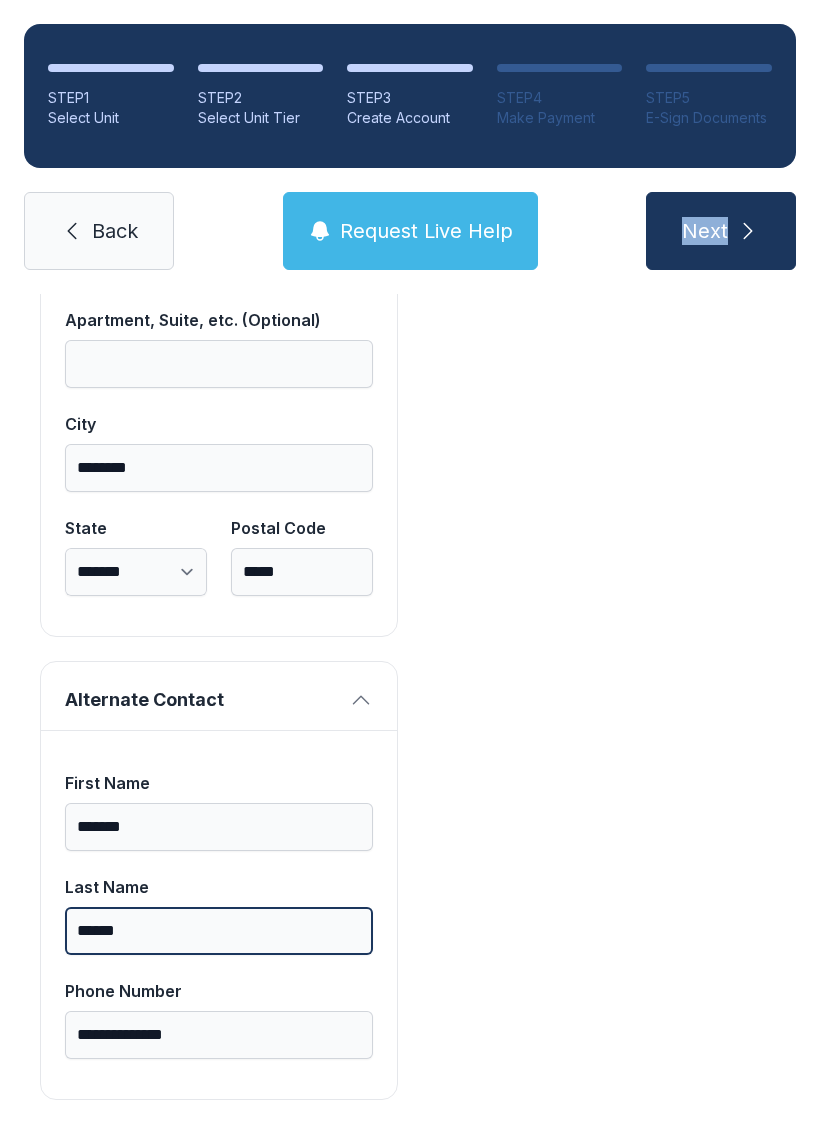 click on "*****" at bounding box center [219, 931] 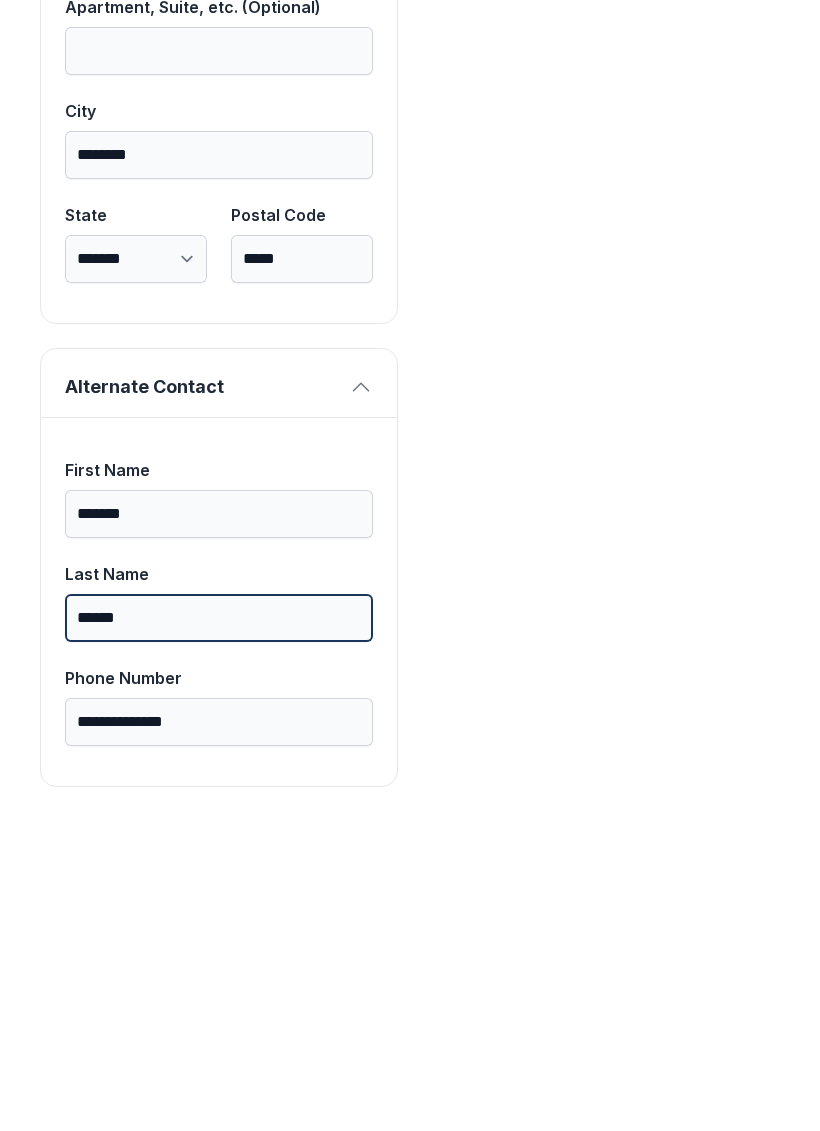 scroll, scrollTop: 928, scrollLeft: 0, axis: vertical 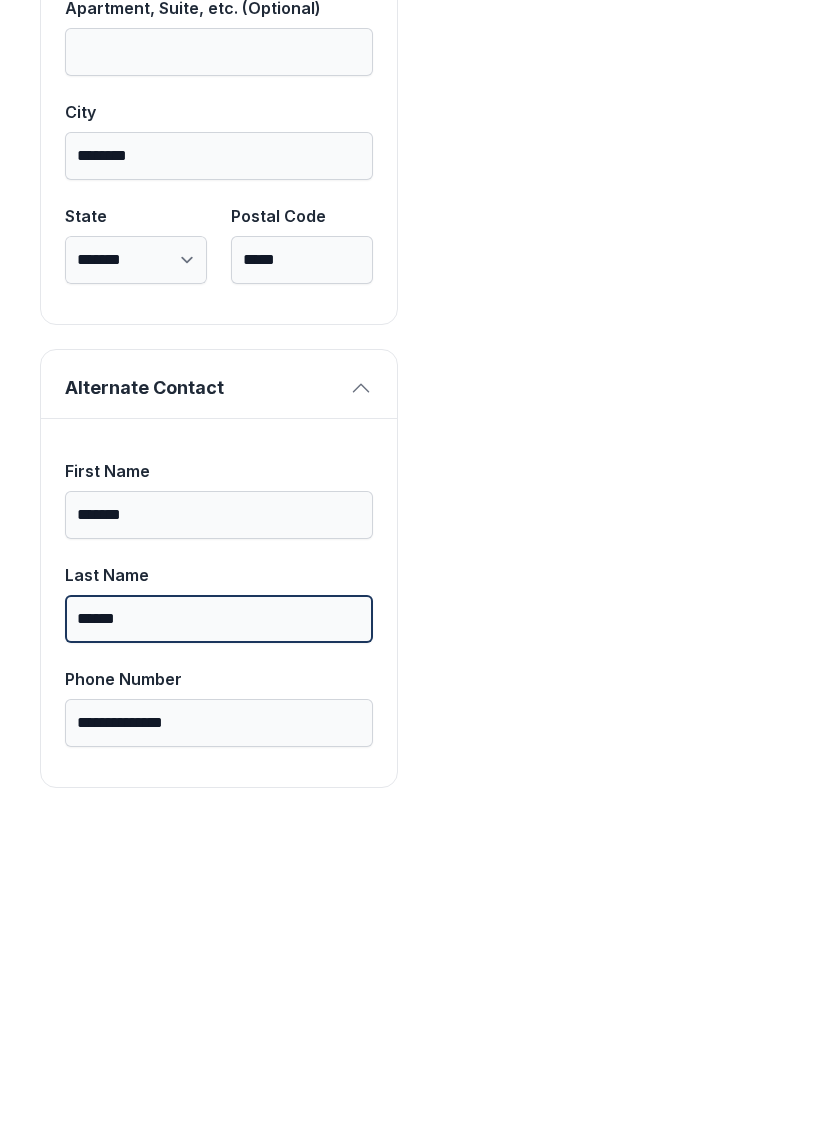 type on "******" 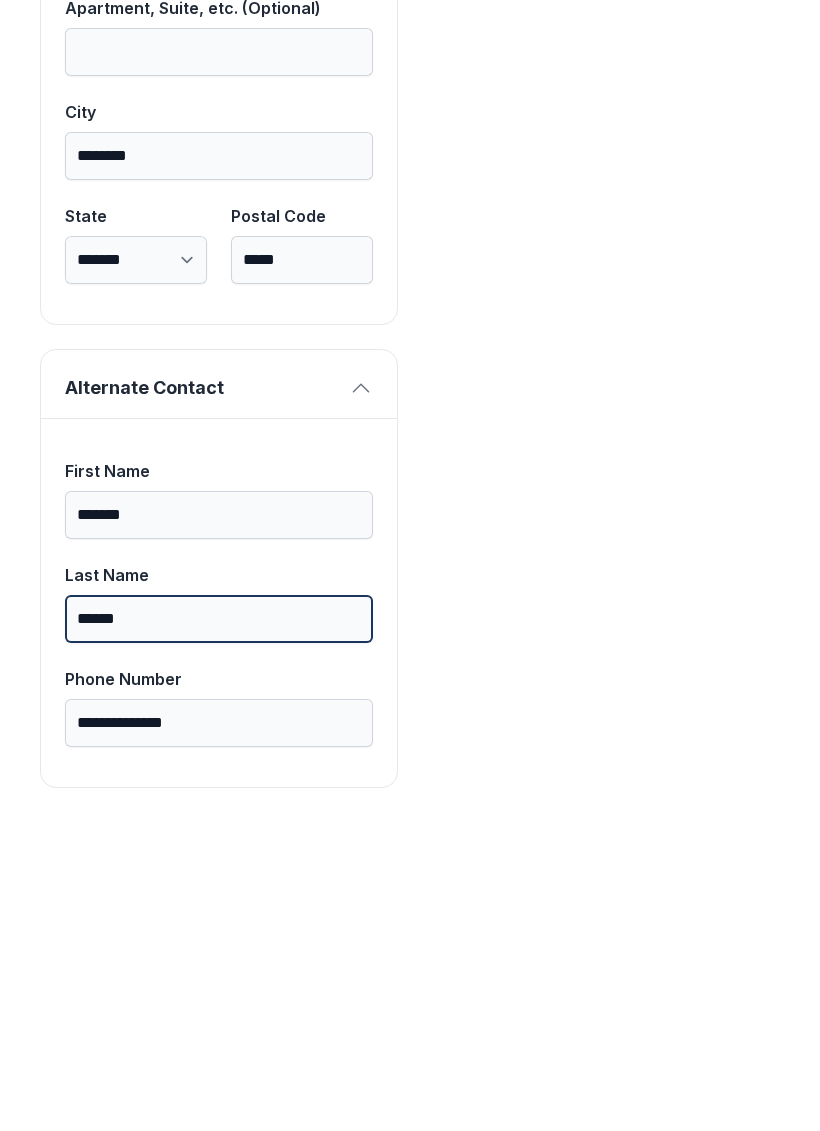 click on "Next" at bounding box center [721, 231] 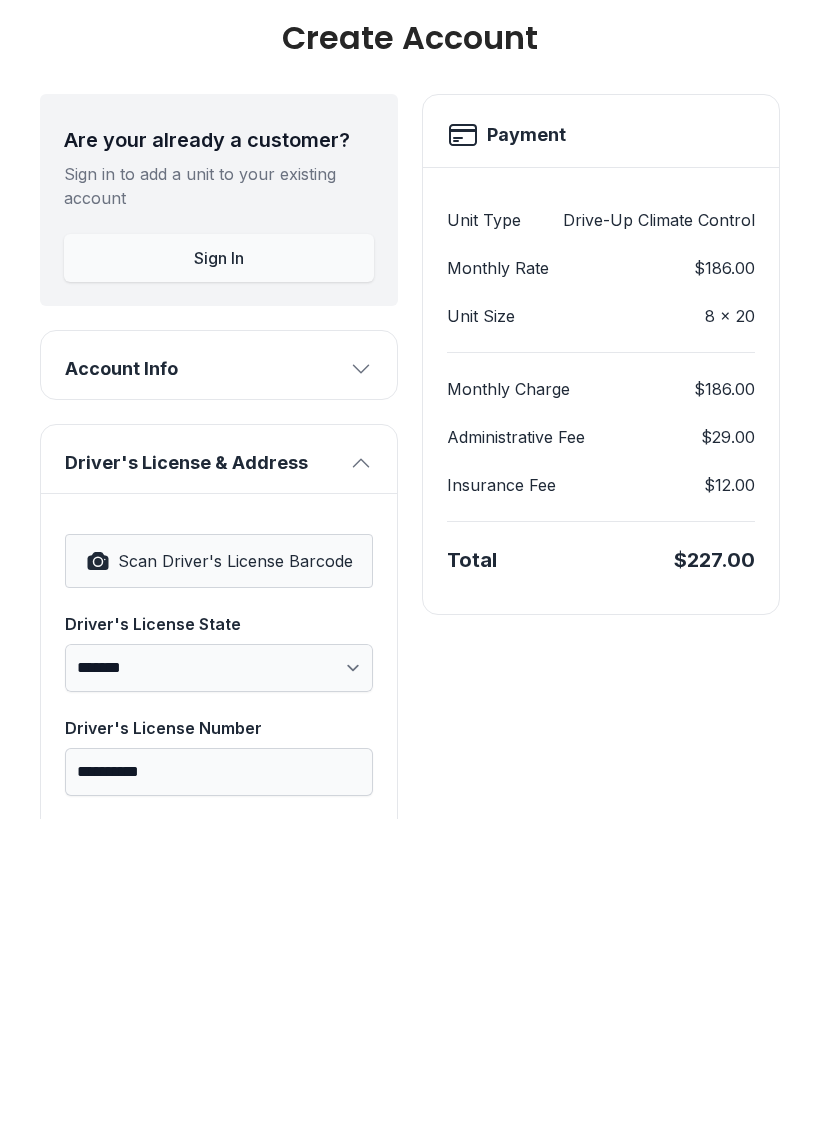 scroll, scrollTop: 0, scrollLeft: 0, axis: both 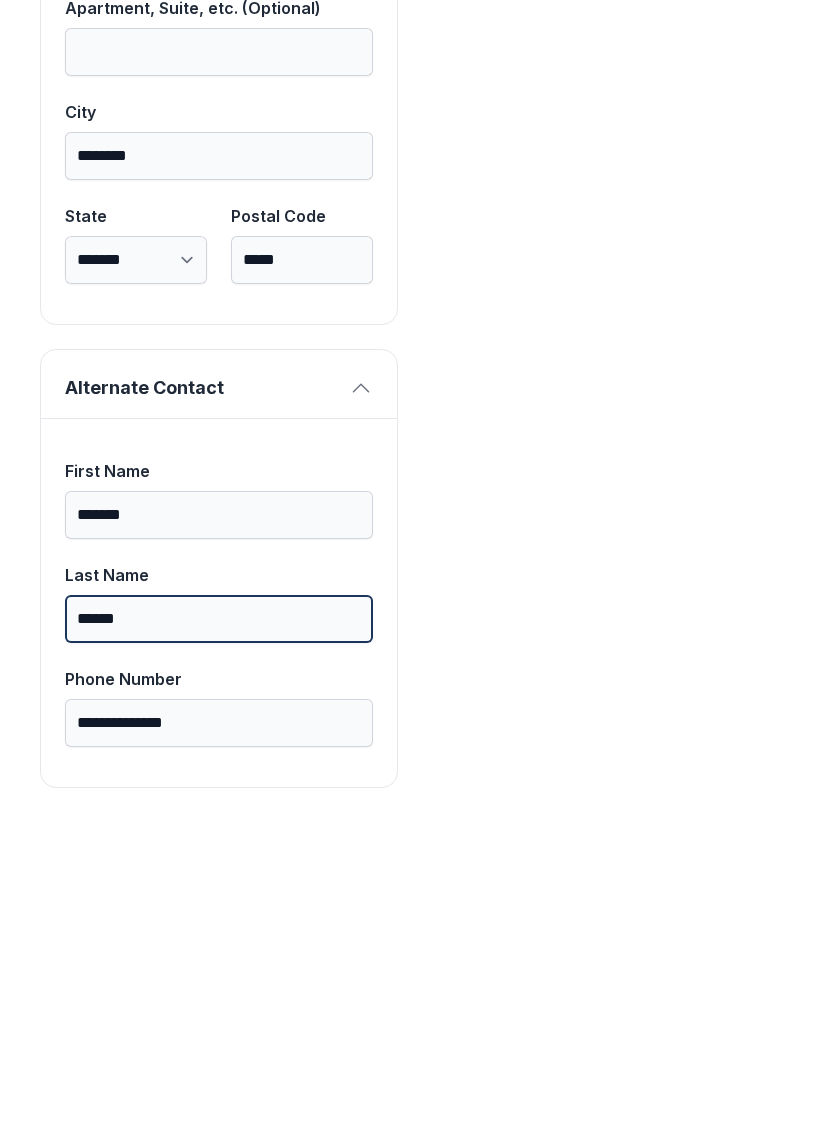 click on "Next" at bounding box center (721, 231) 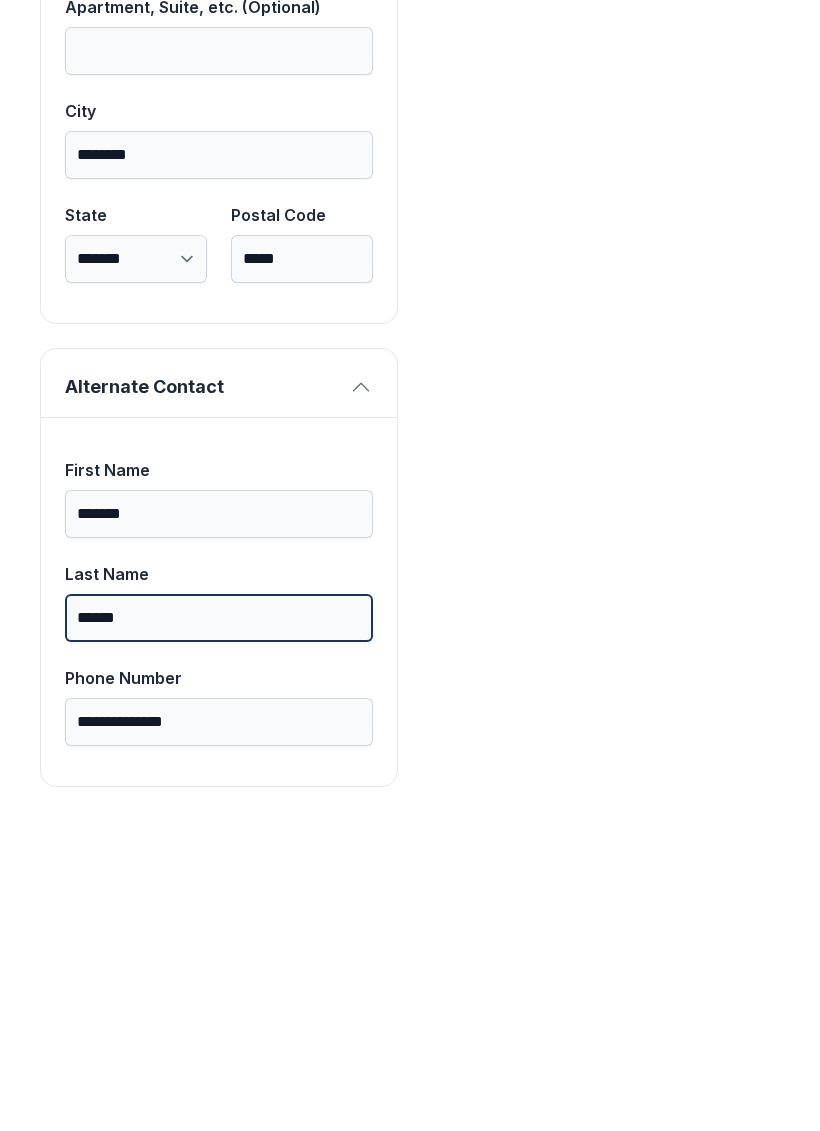scroll, scrollTop: 928, scrollLeft: 0, axis: vertical 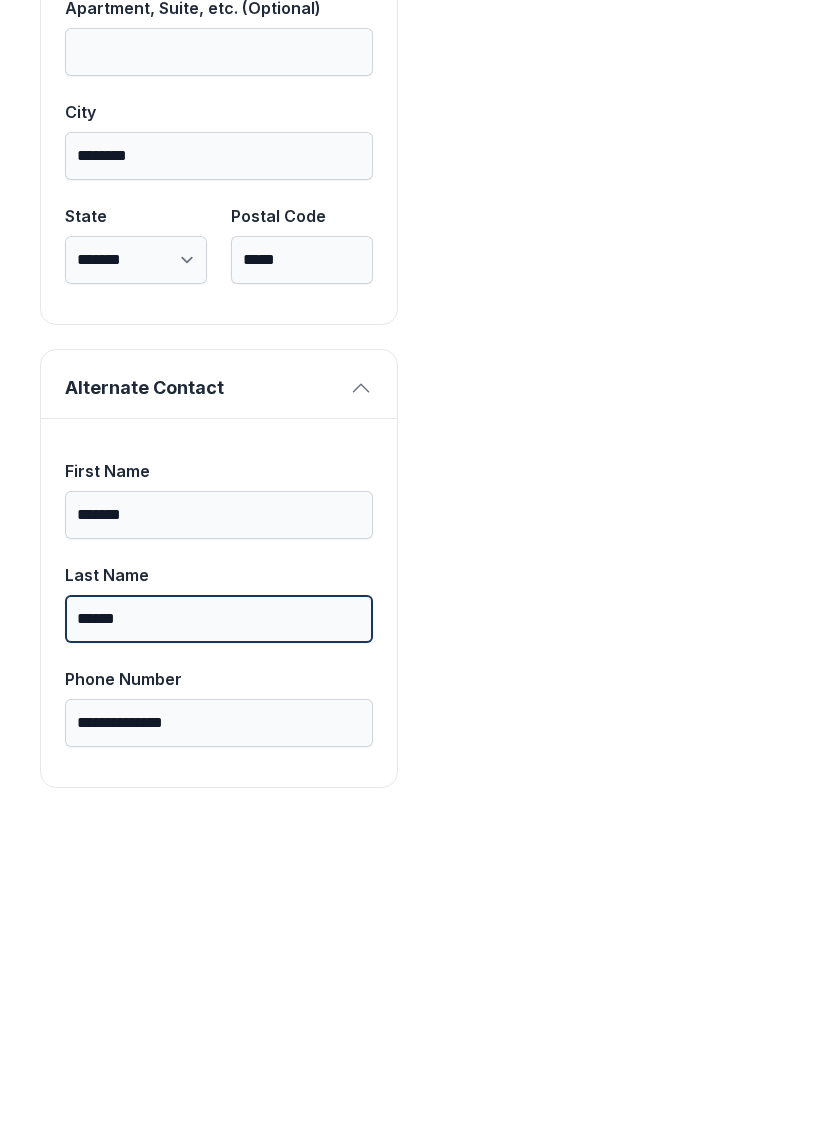 click on "Next" at bounding box center [721, 231] 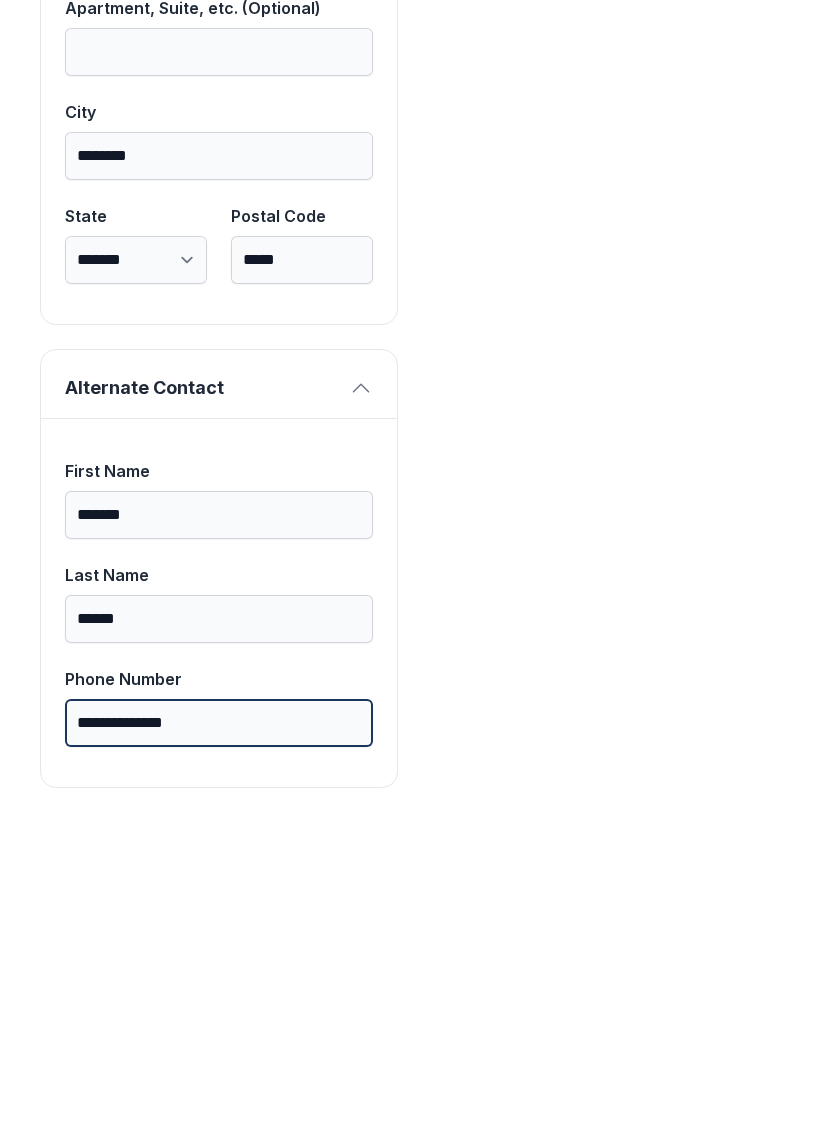 click on "**********" at bounding box center (219, 1035) 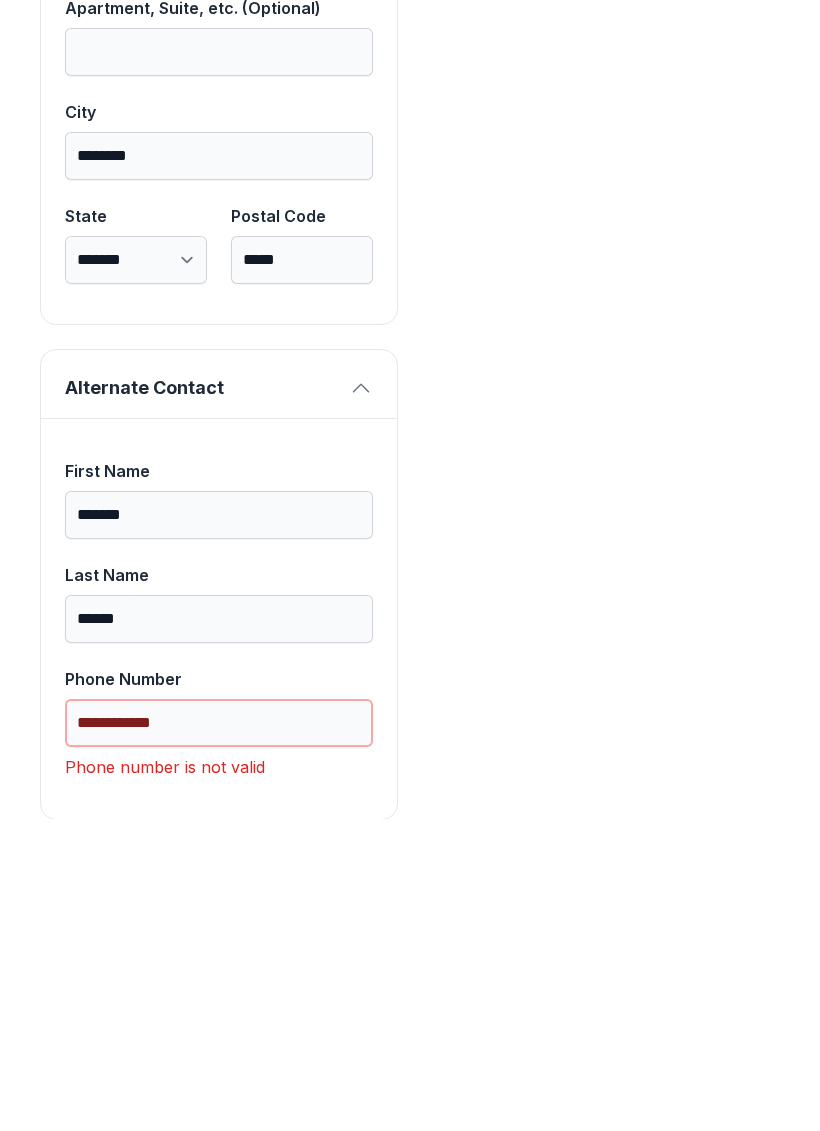 click on "Next" at bounding box center (721, 231) 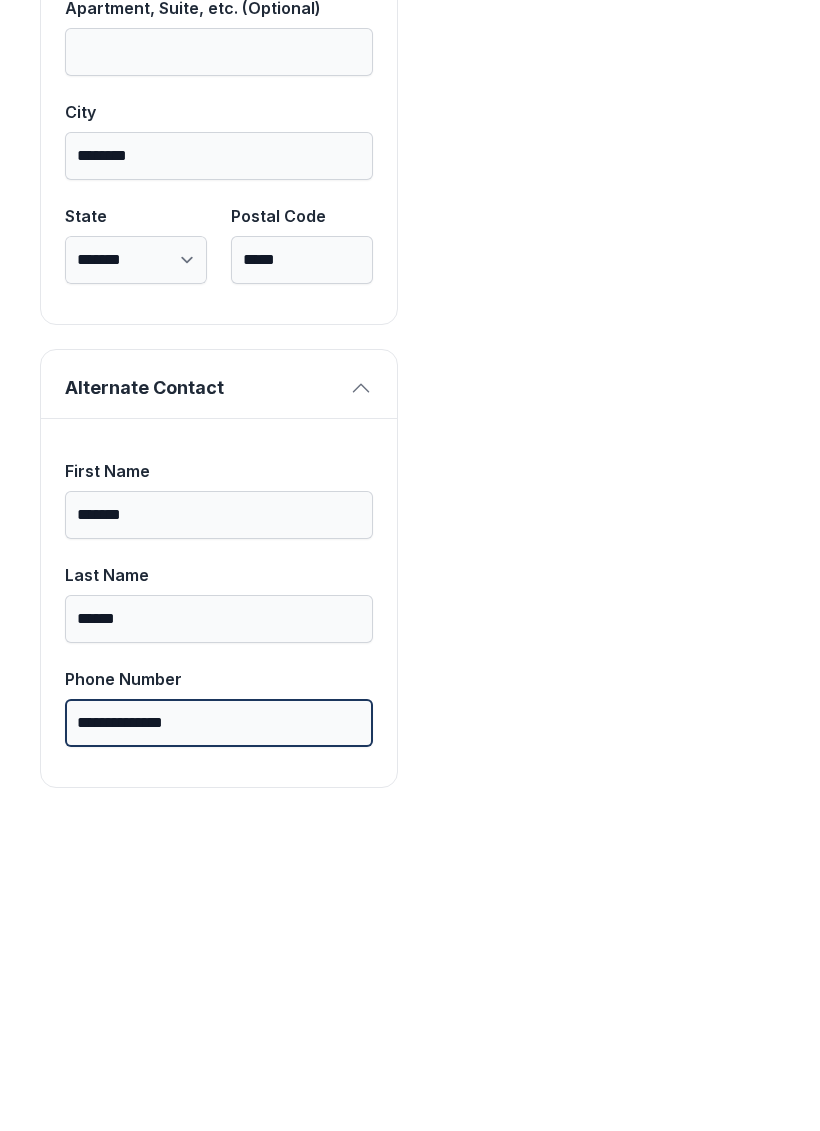 type on "**********" 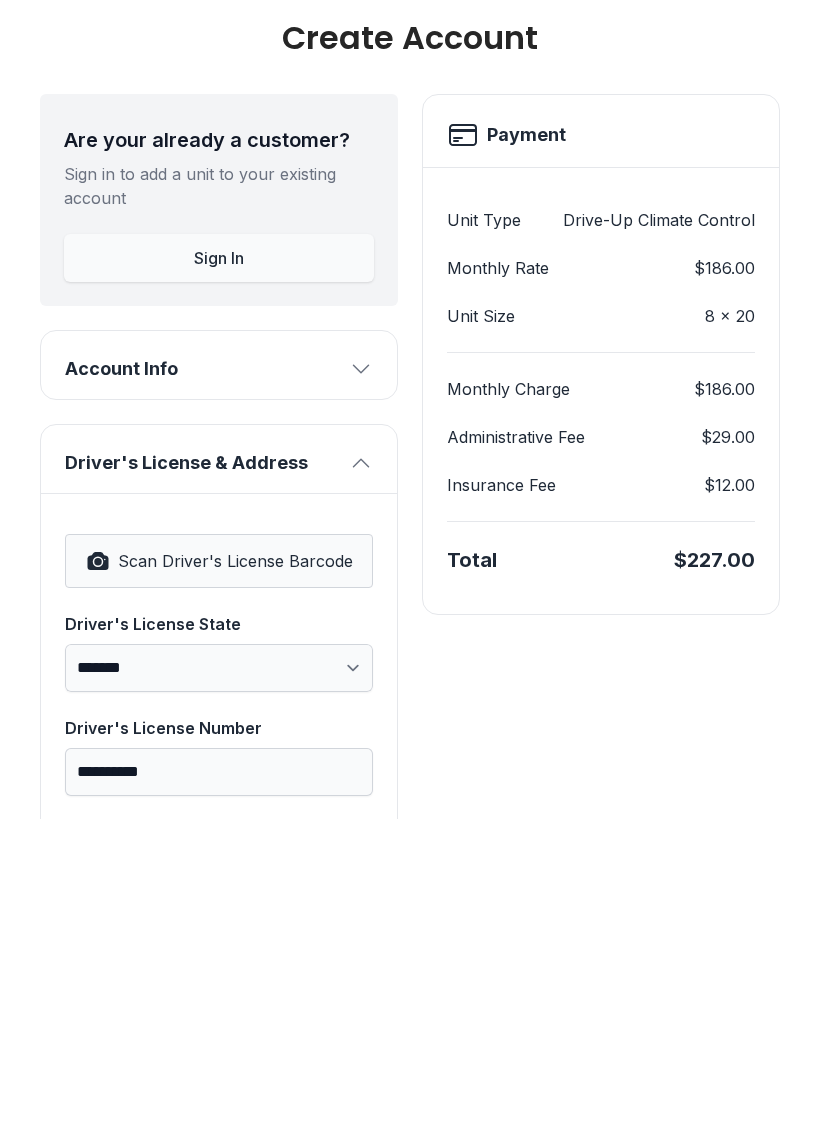scroll, scrollTop: 0, scrollLeft: 0, axis: both 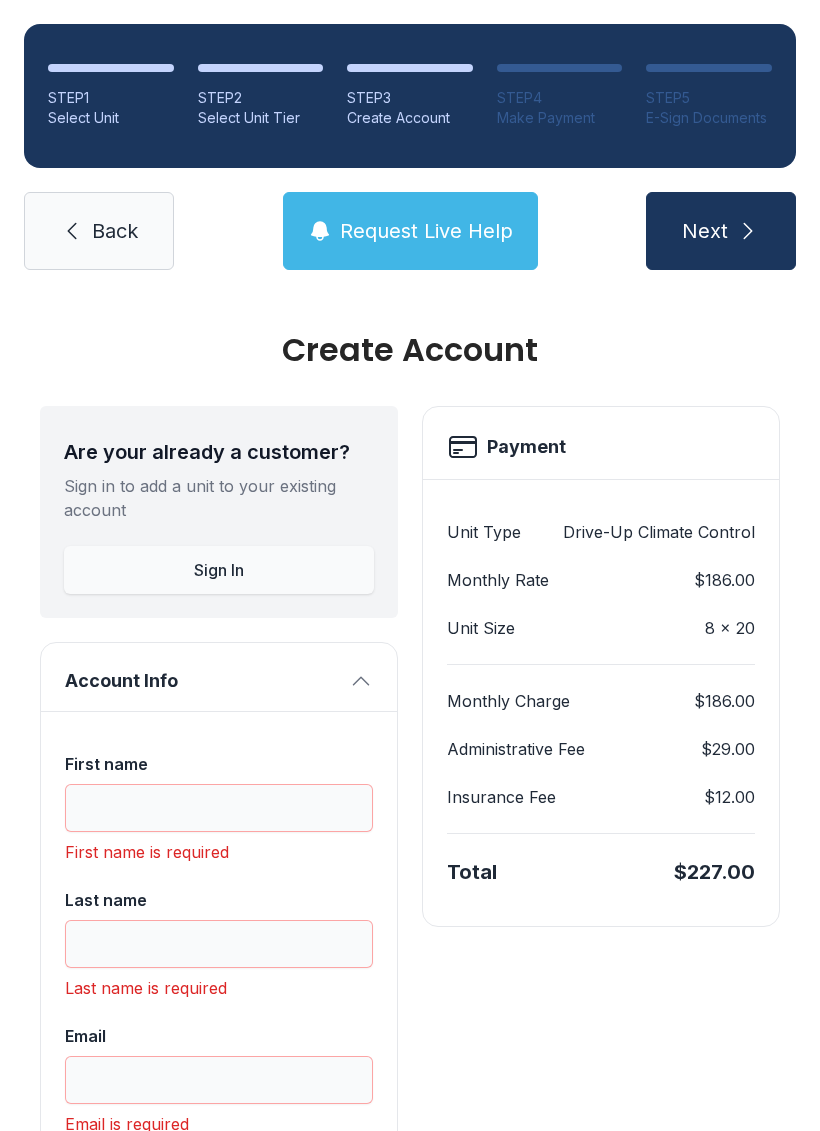 click on "Request Live Help" at bounding box center (410, 231) 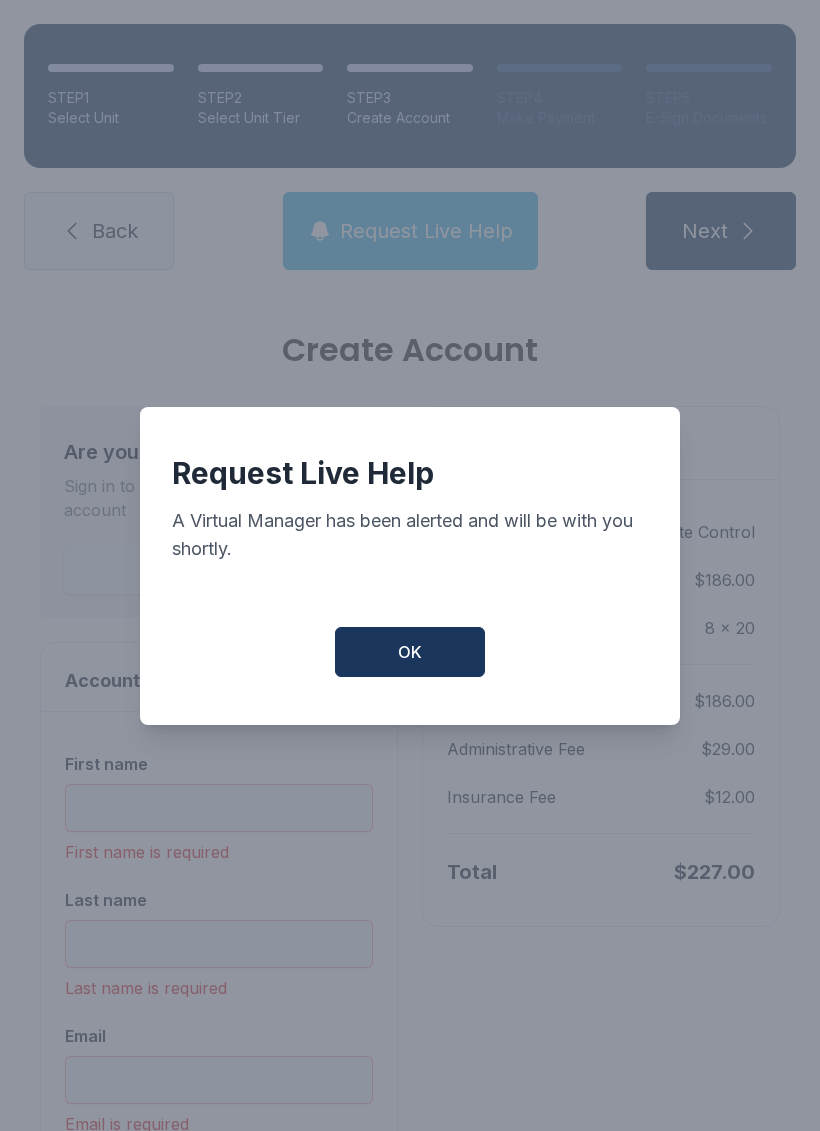 click on "OK" at bounding box center (410, 652) 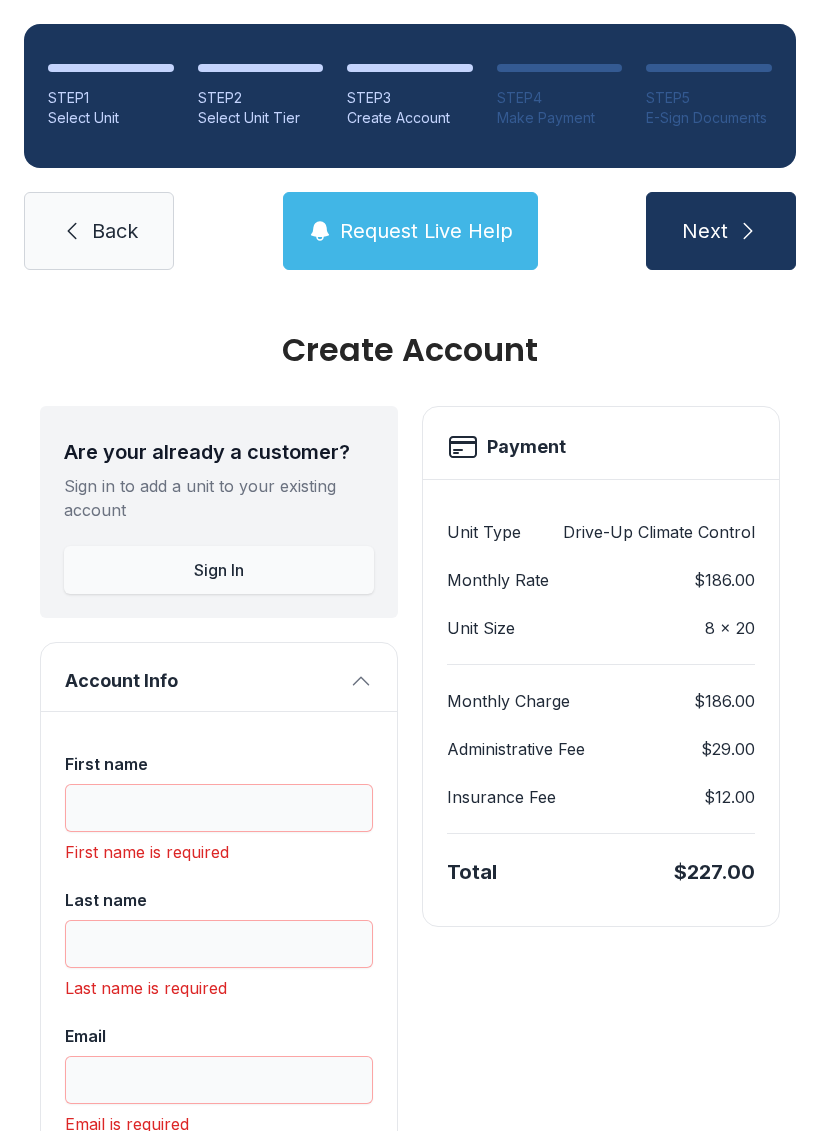 click on "Next" at bounding box center (721, 231) 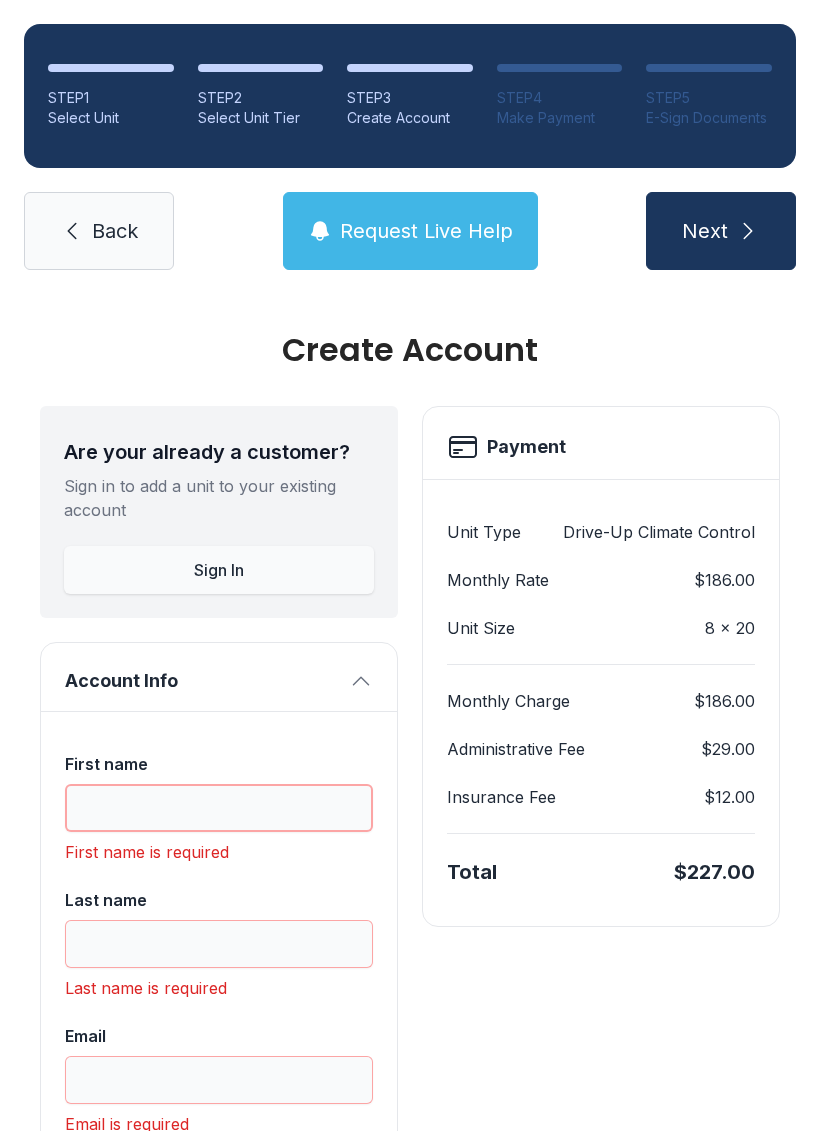 scroll, scrollTop: 0, scrollLeft: 0, axis: both 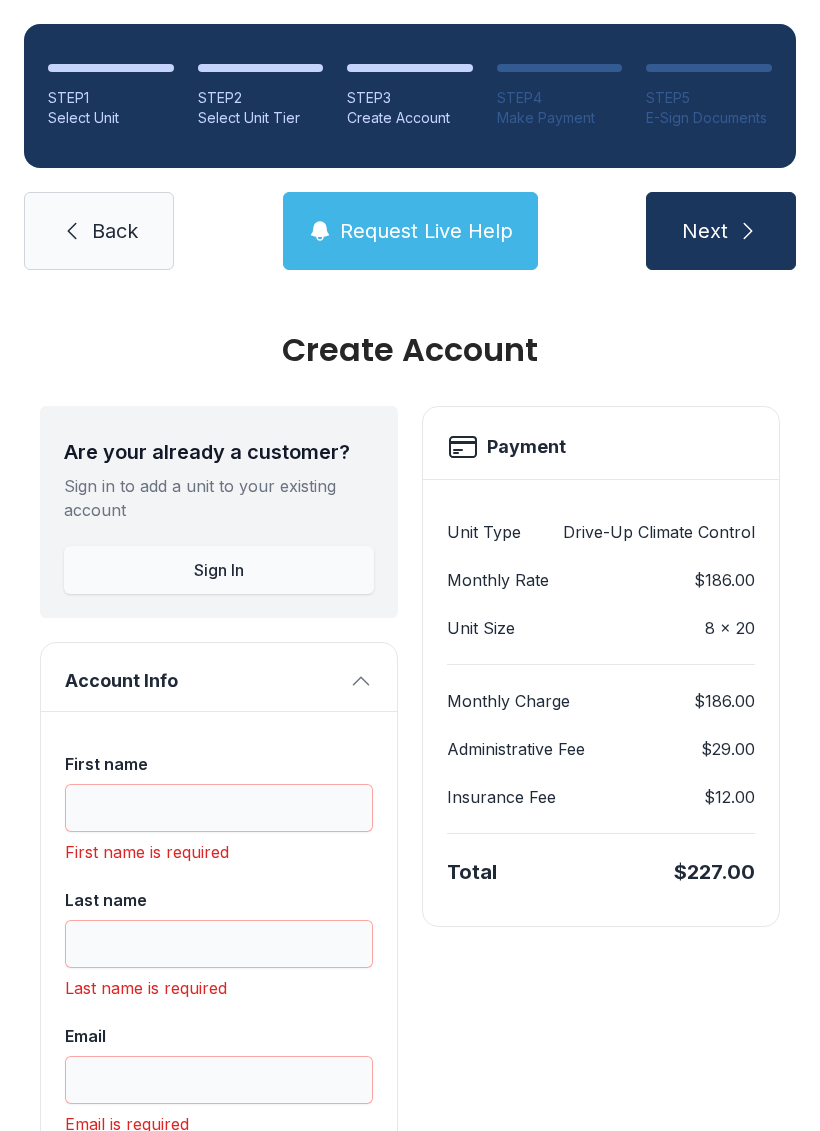click on "Sign In" at bounding box center [219, 570] 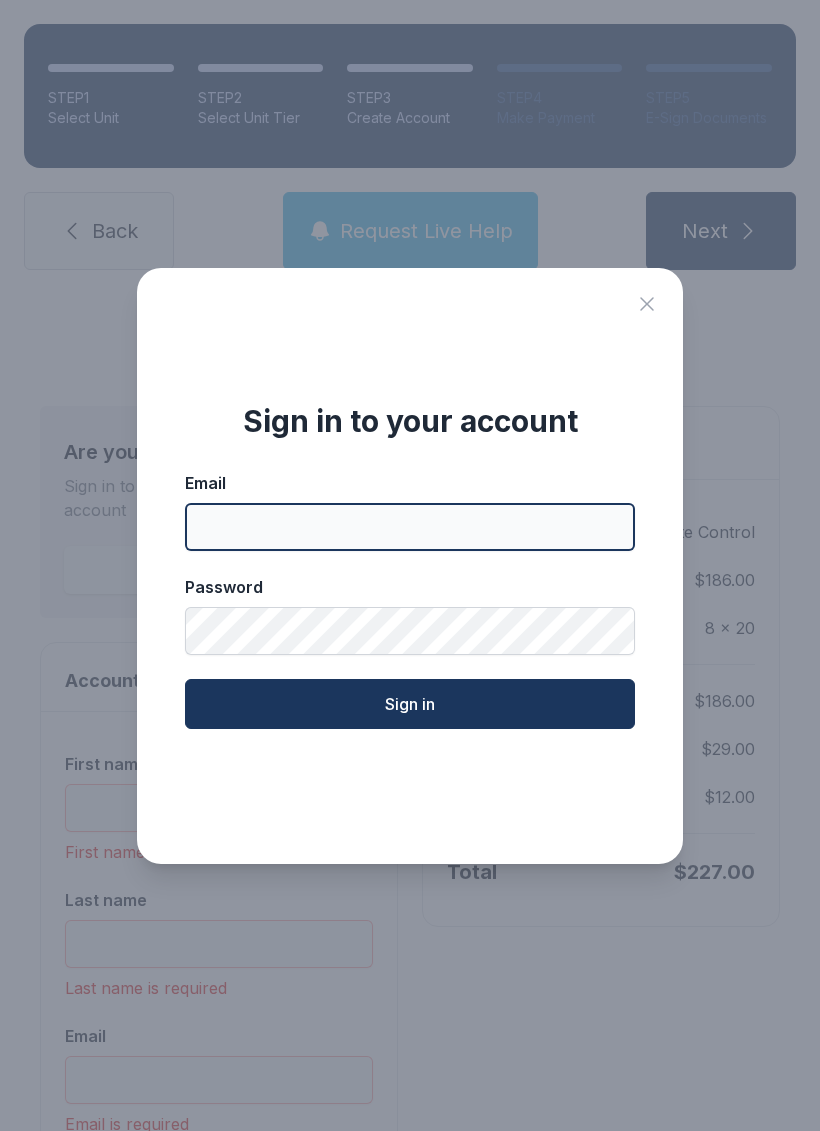 click on "Email" at bounding box center [410, 527] 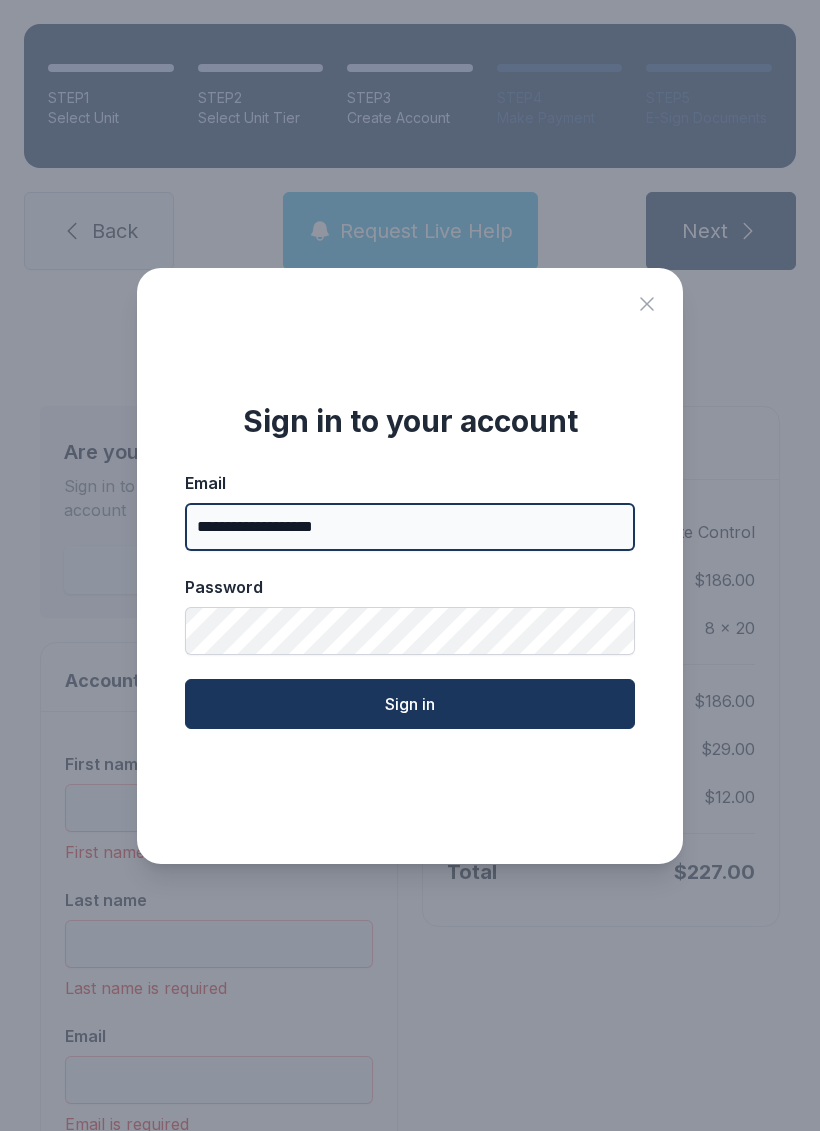 type on "**********" 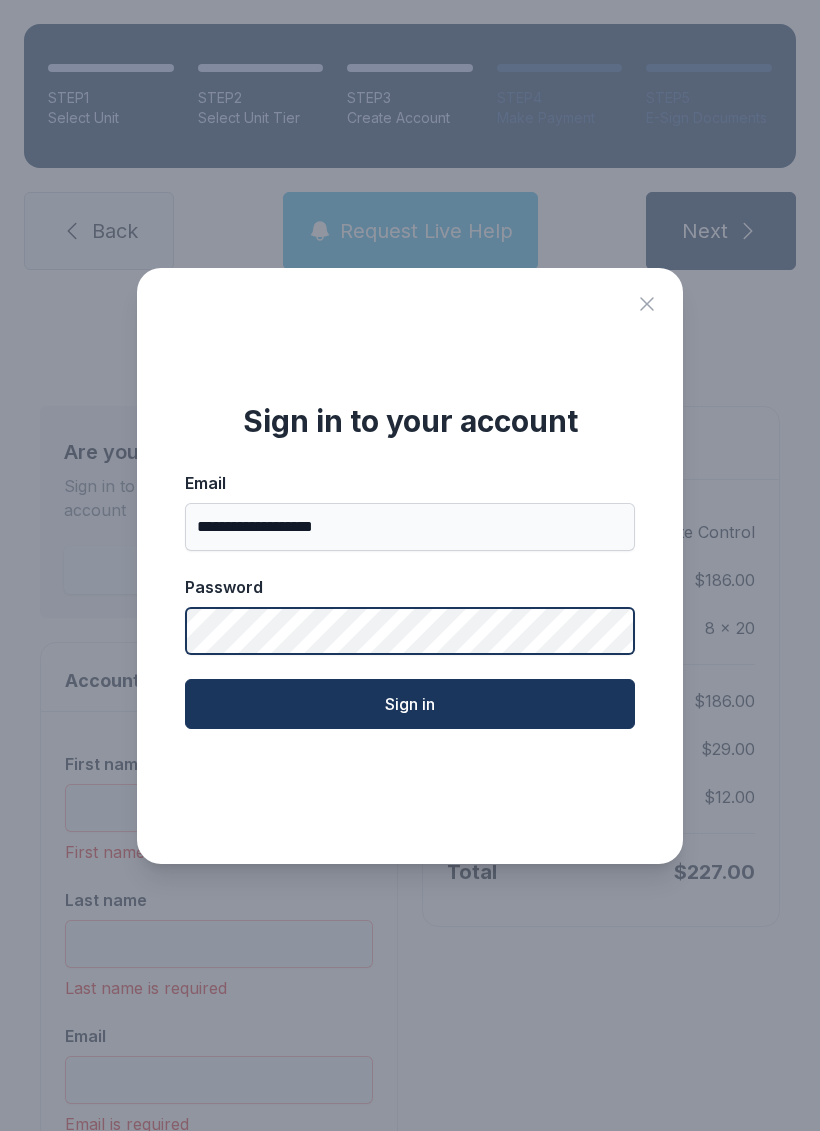 click on "Sign in" 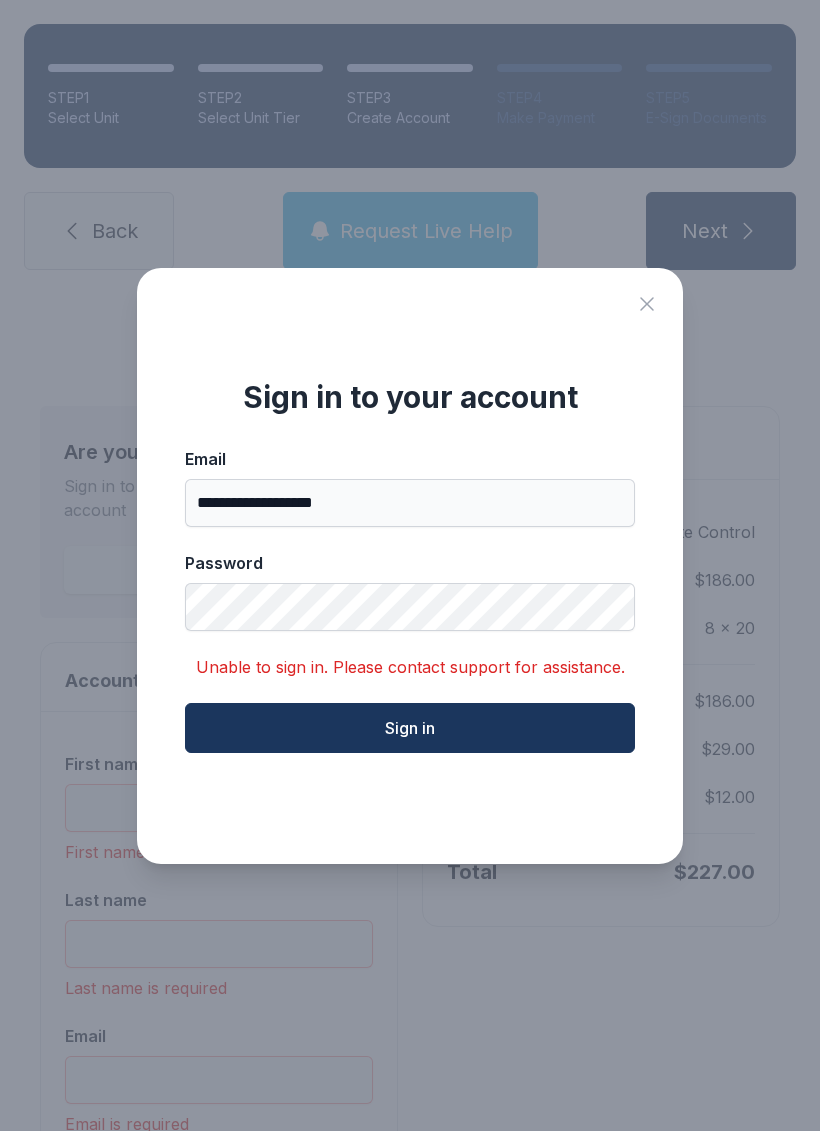 click on "Sign in" at bounding box center (410, 728) 